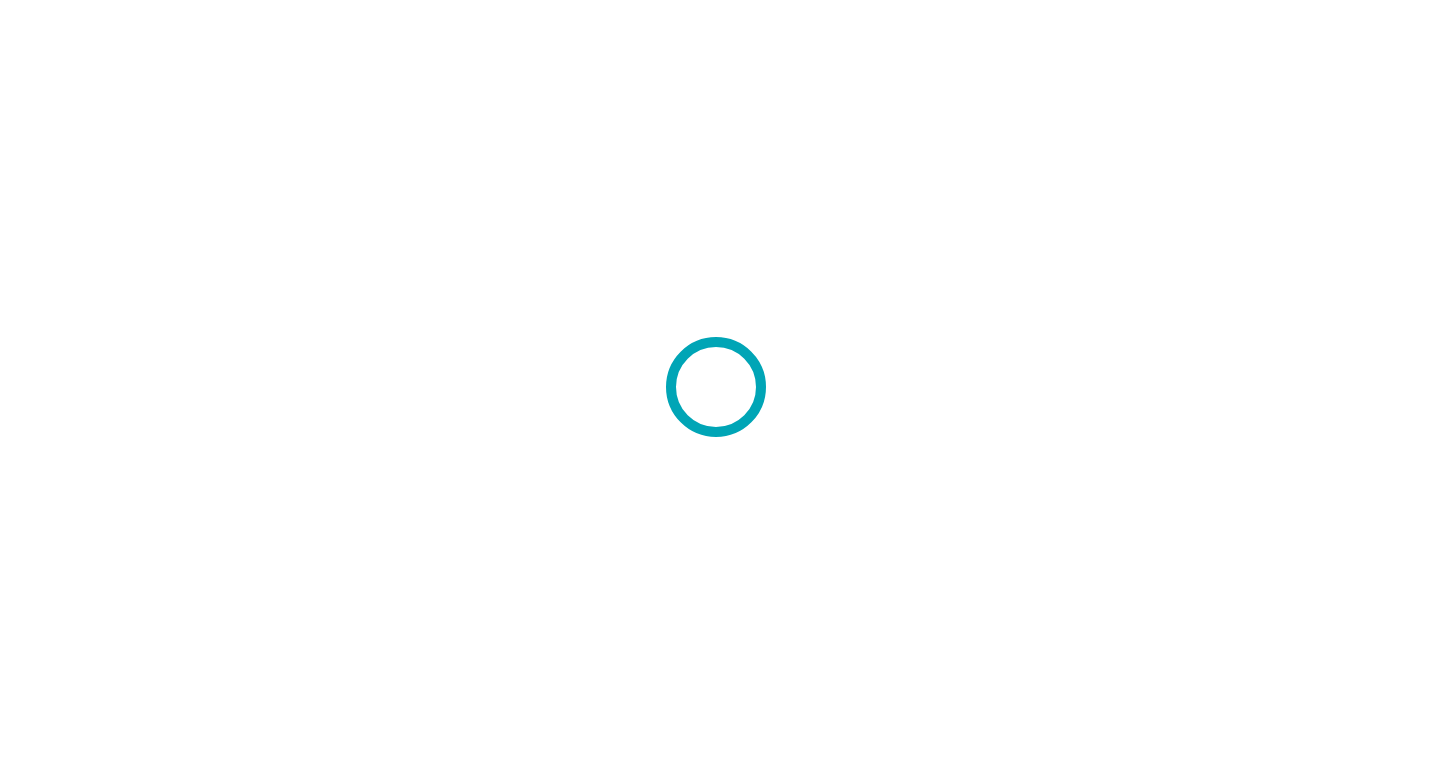 scroll, scrollTop: 0, scrollLeft: 0, axis: both 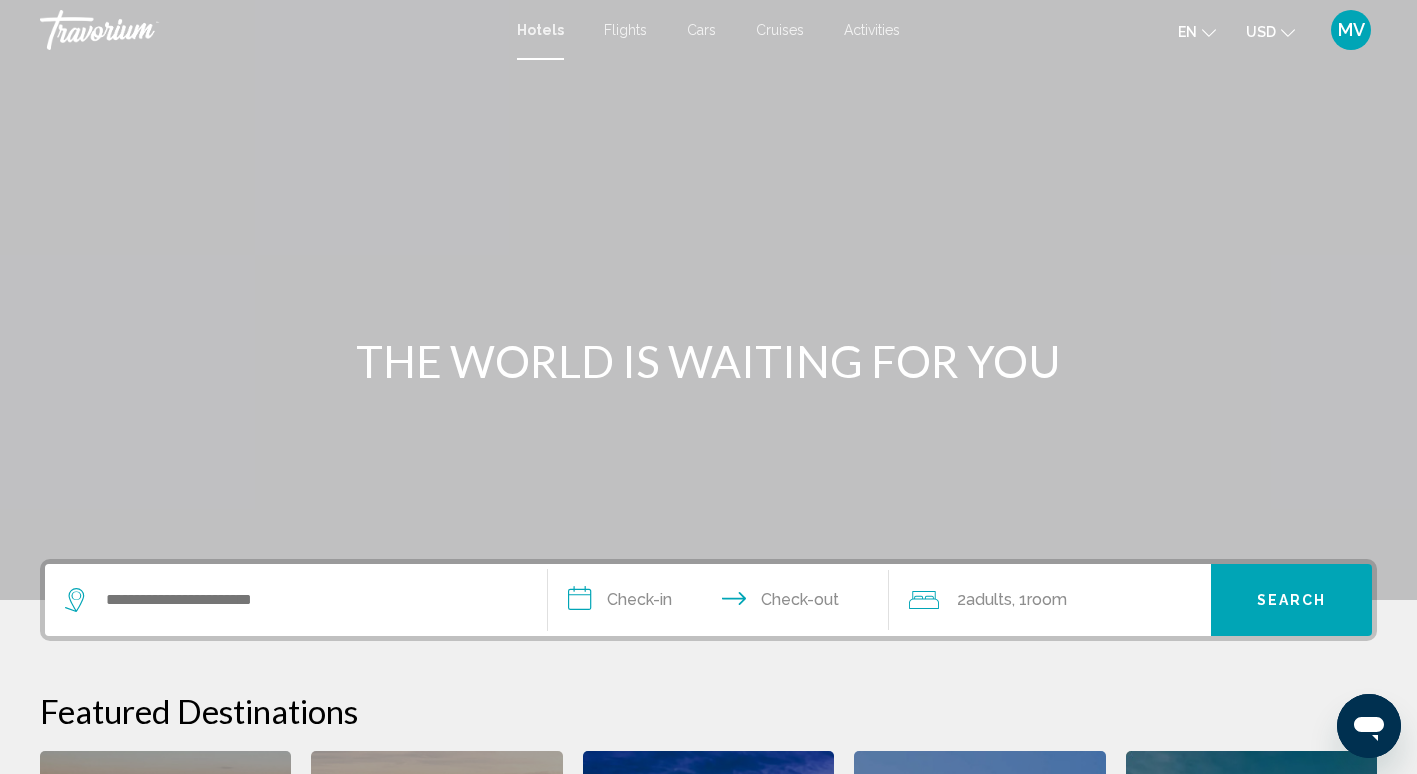 click at bounding box center (296, 600) 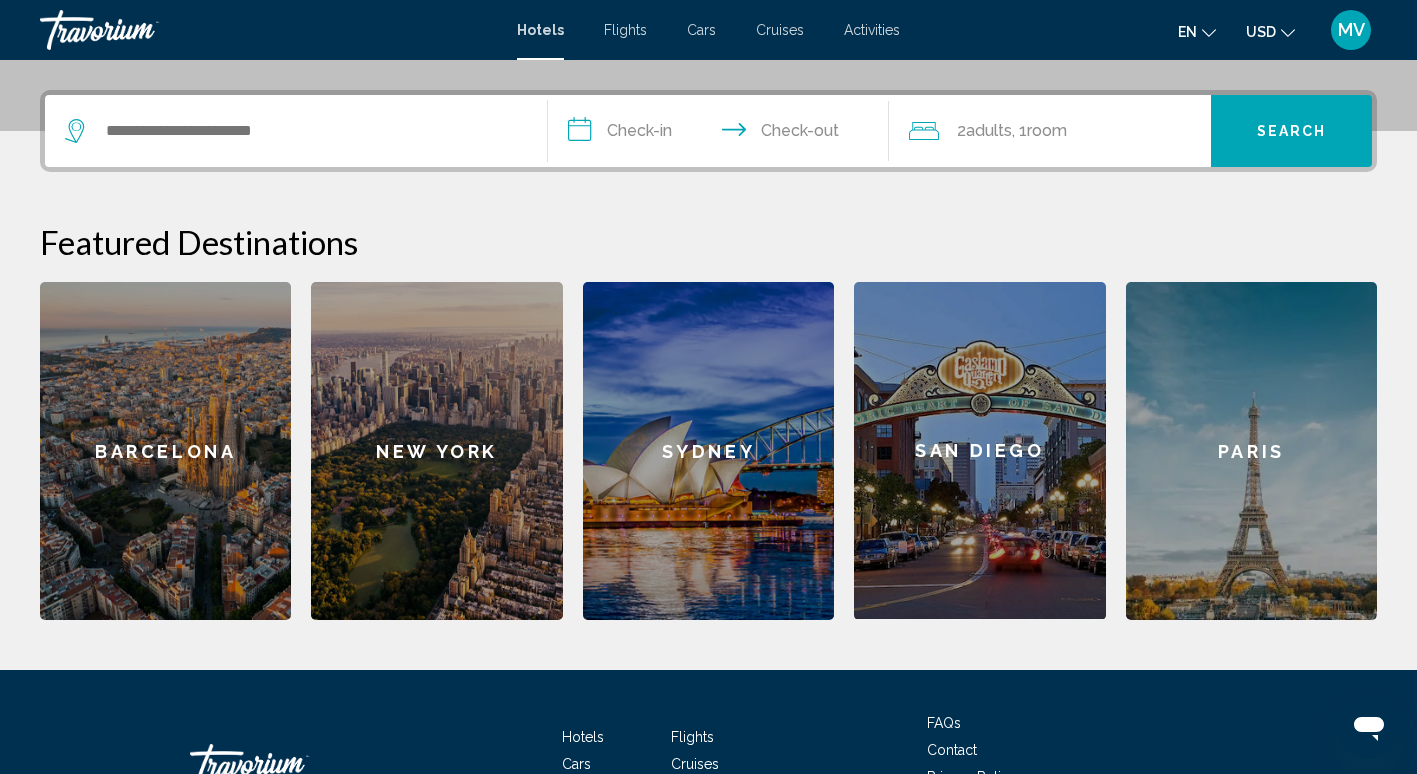 scroll, scrollTop: 494, scrollLeft: 0, axis: vertical 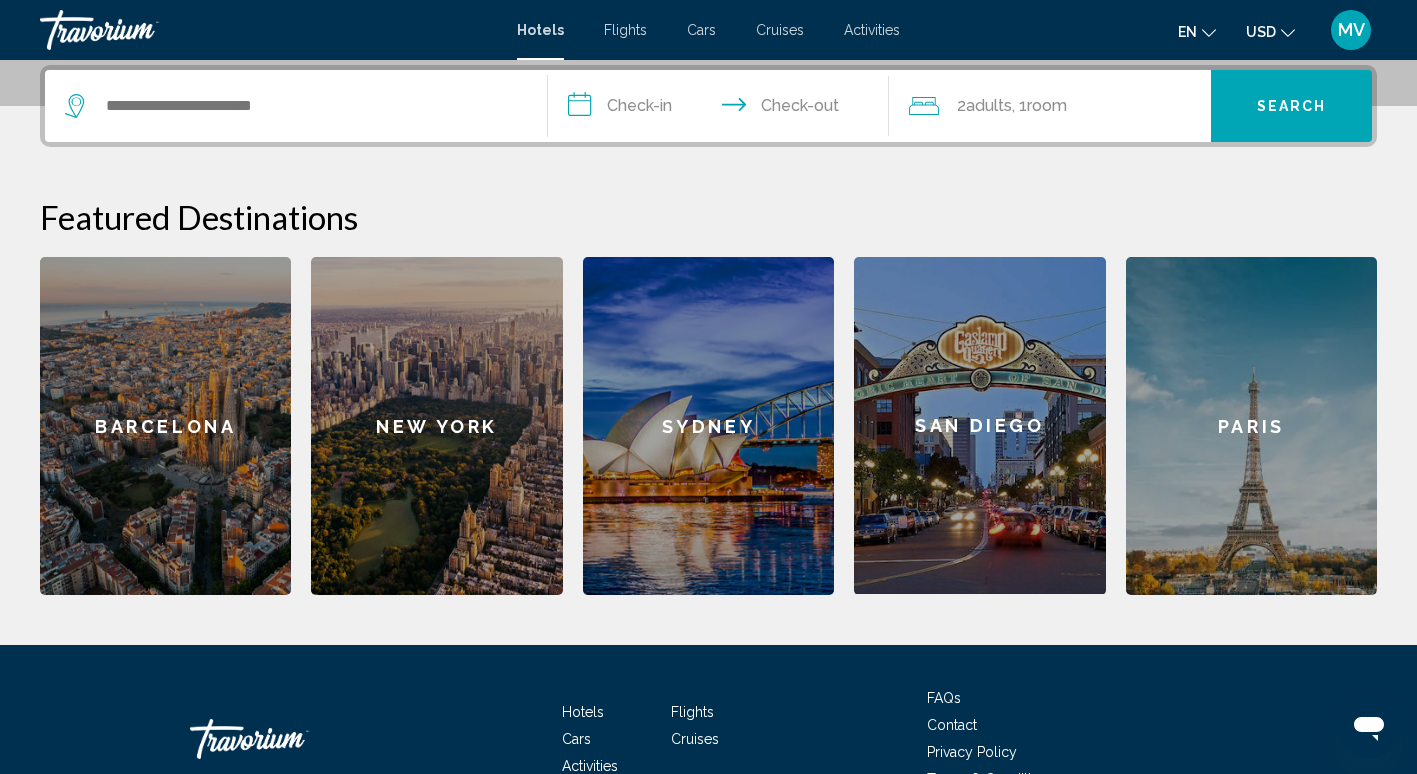 click at bounding box center [296, 106] 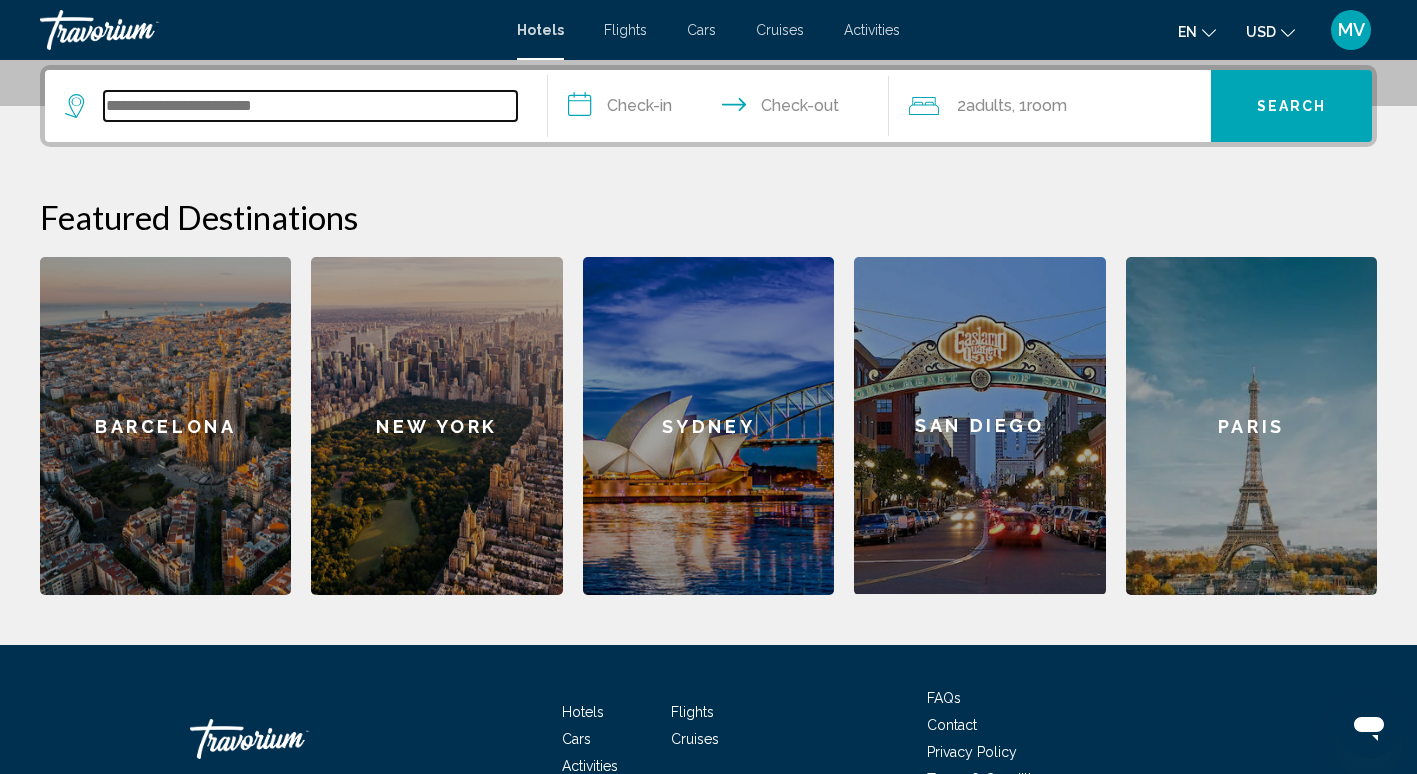 click at bounding box center [310, 106] 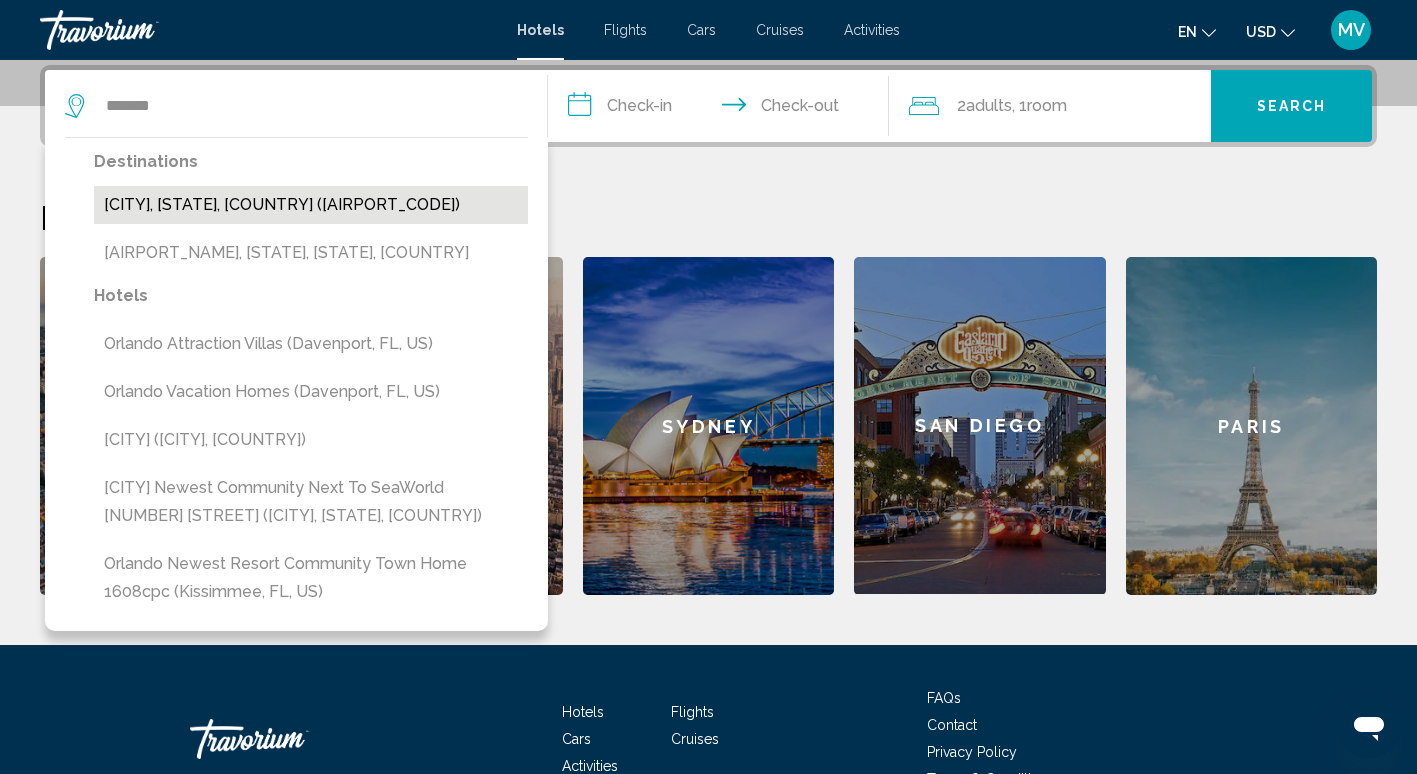 click on "[CITY], [STATE], [COUNTRY] ([AIRPORT_CODE])" at bounding box center [311, 205] 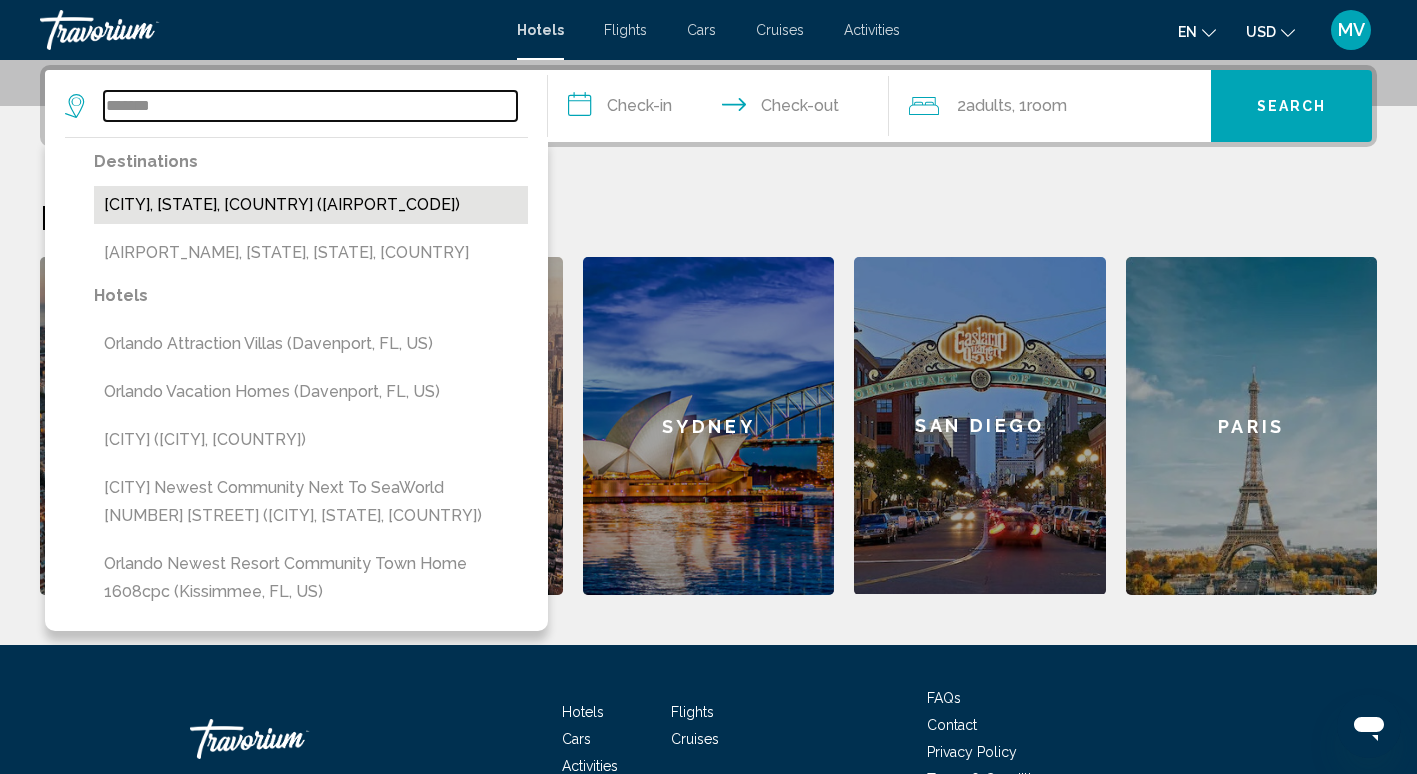 type on "**********" 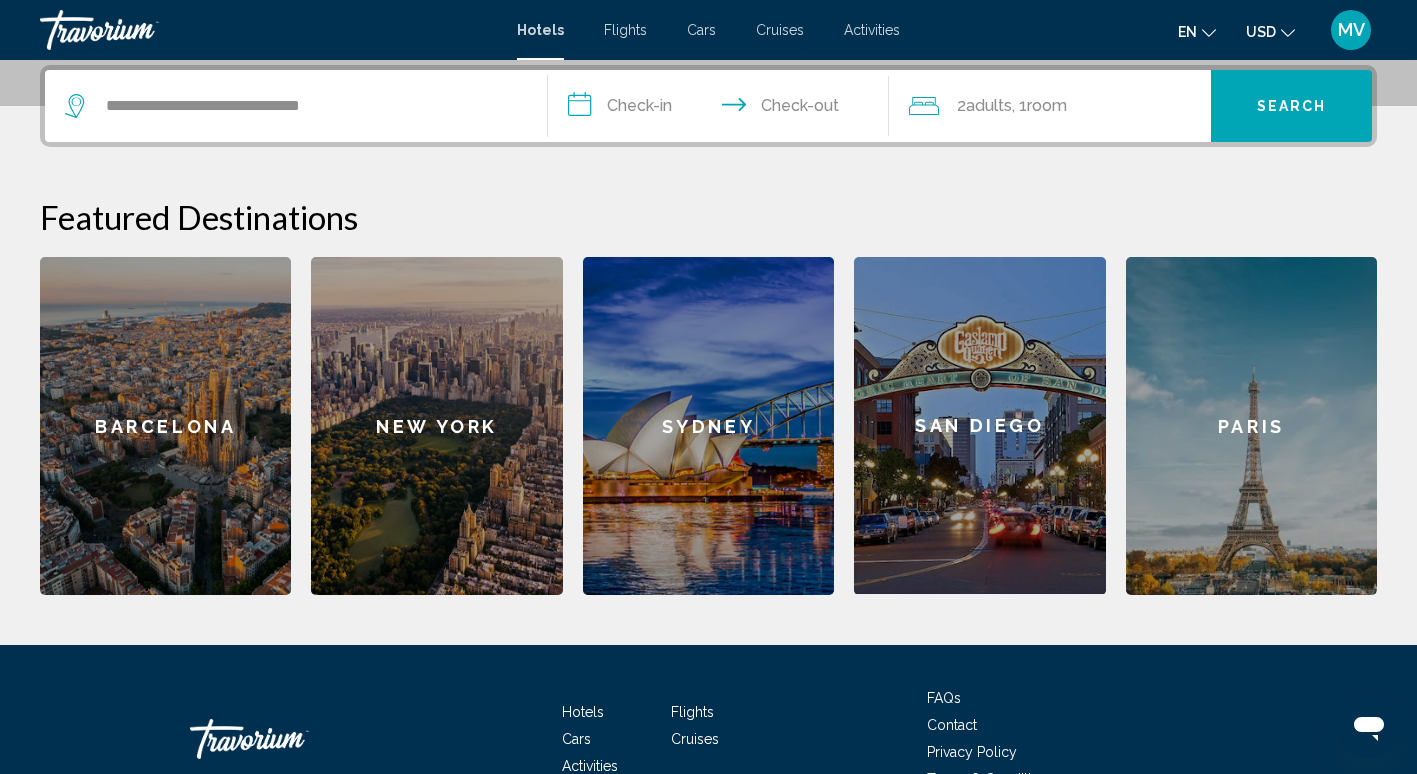 click on "**********" at bounding box center [723, 109] 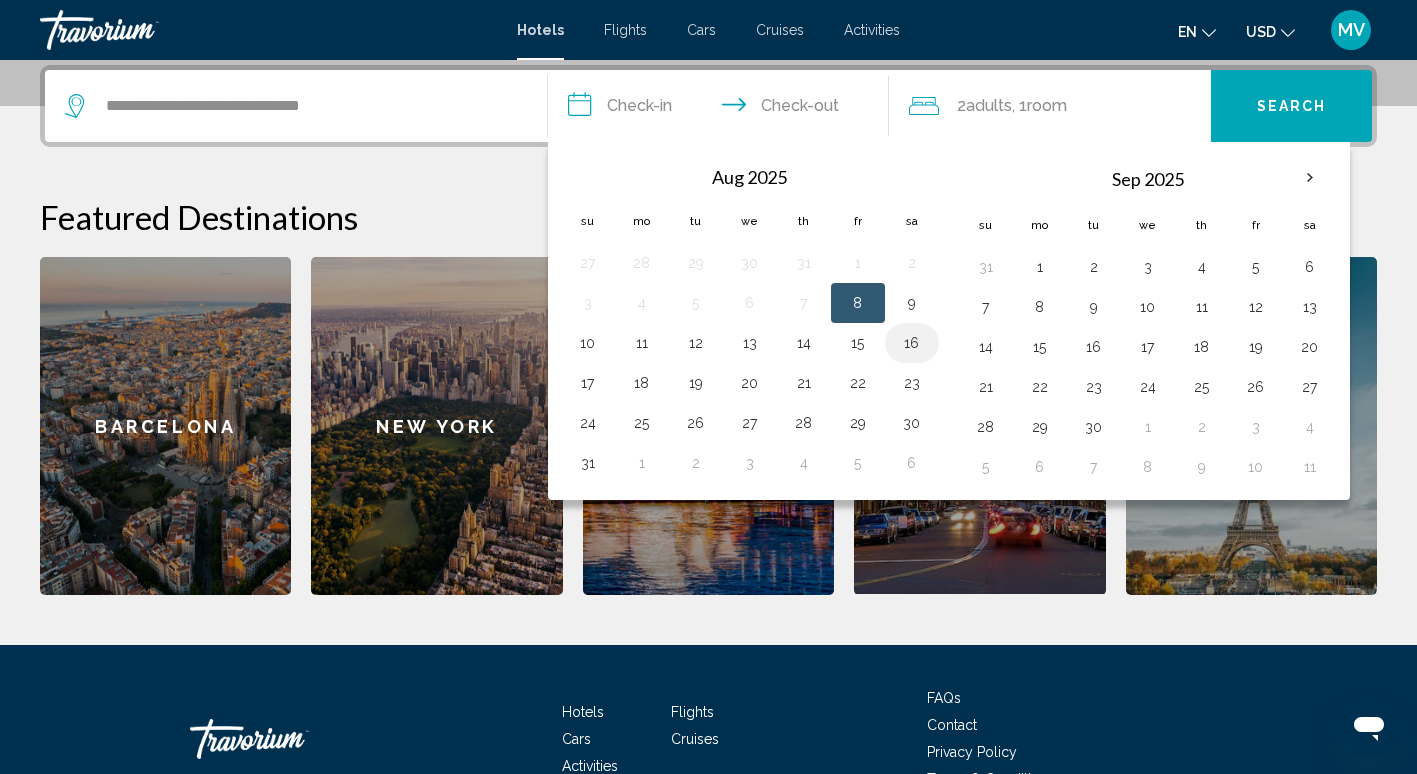 click on "16" at bounding box center [912, 343] 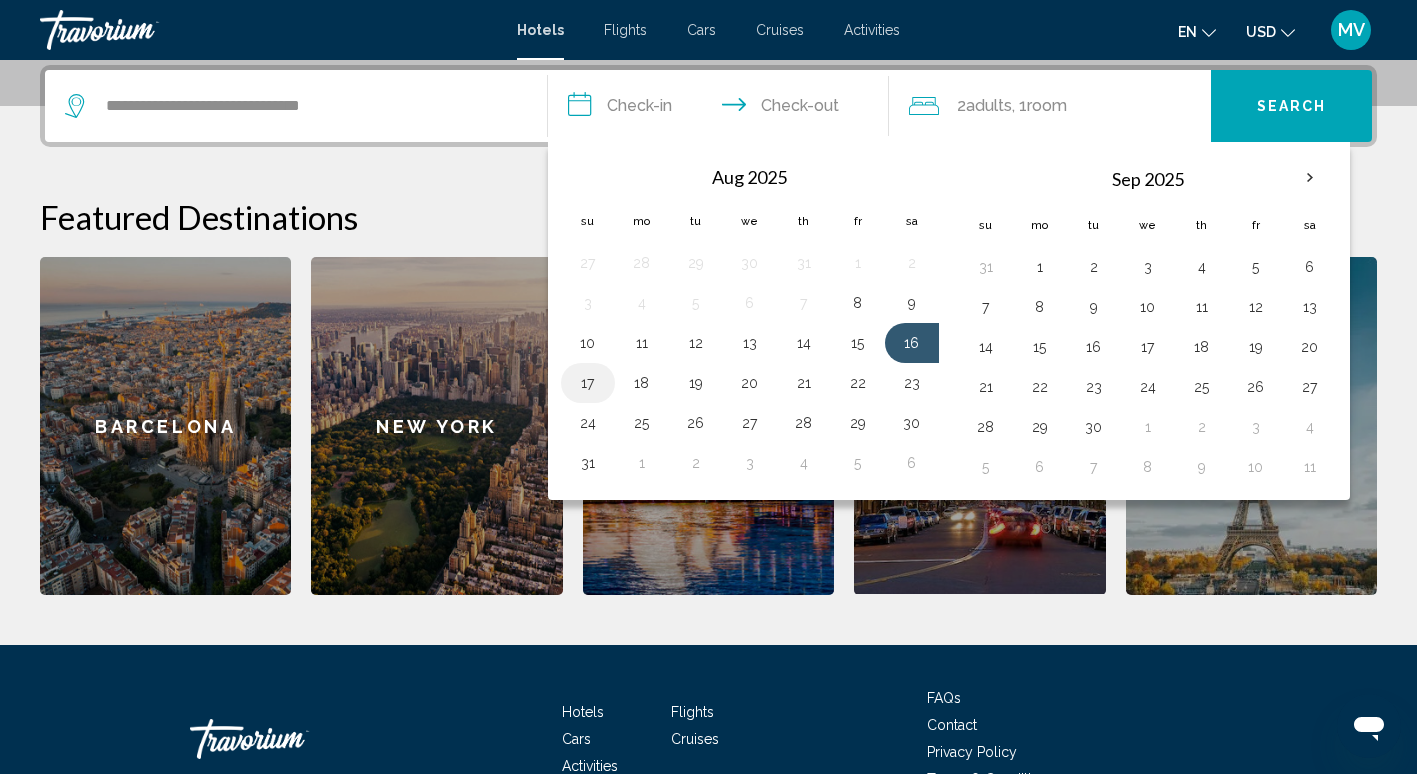 click on "17" at bounding box center [588, 383] 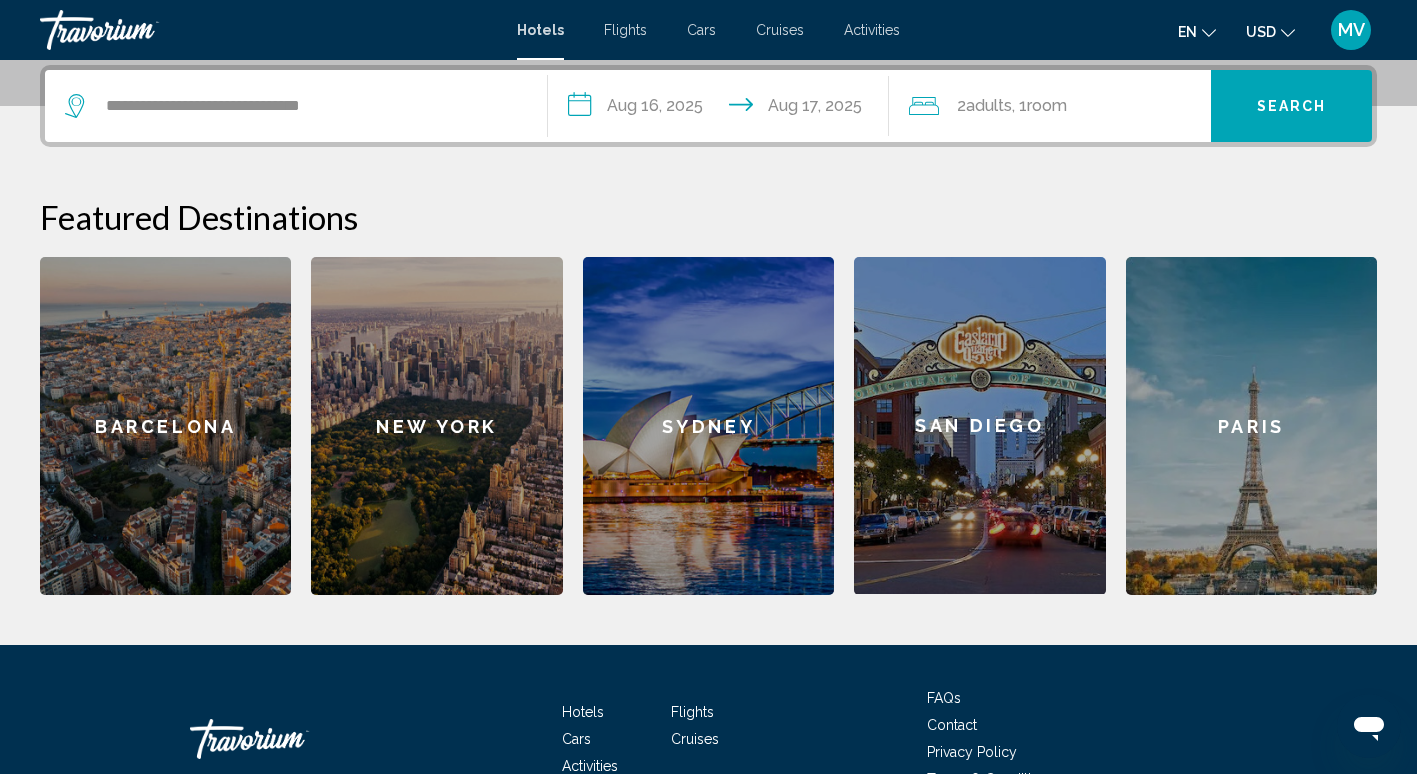 click on "Adults" 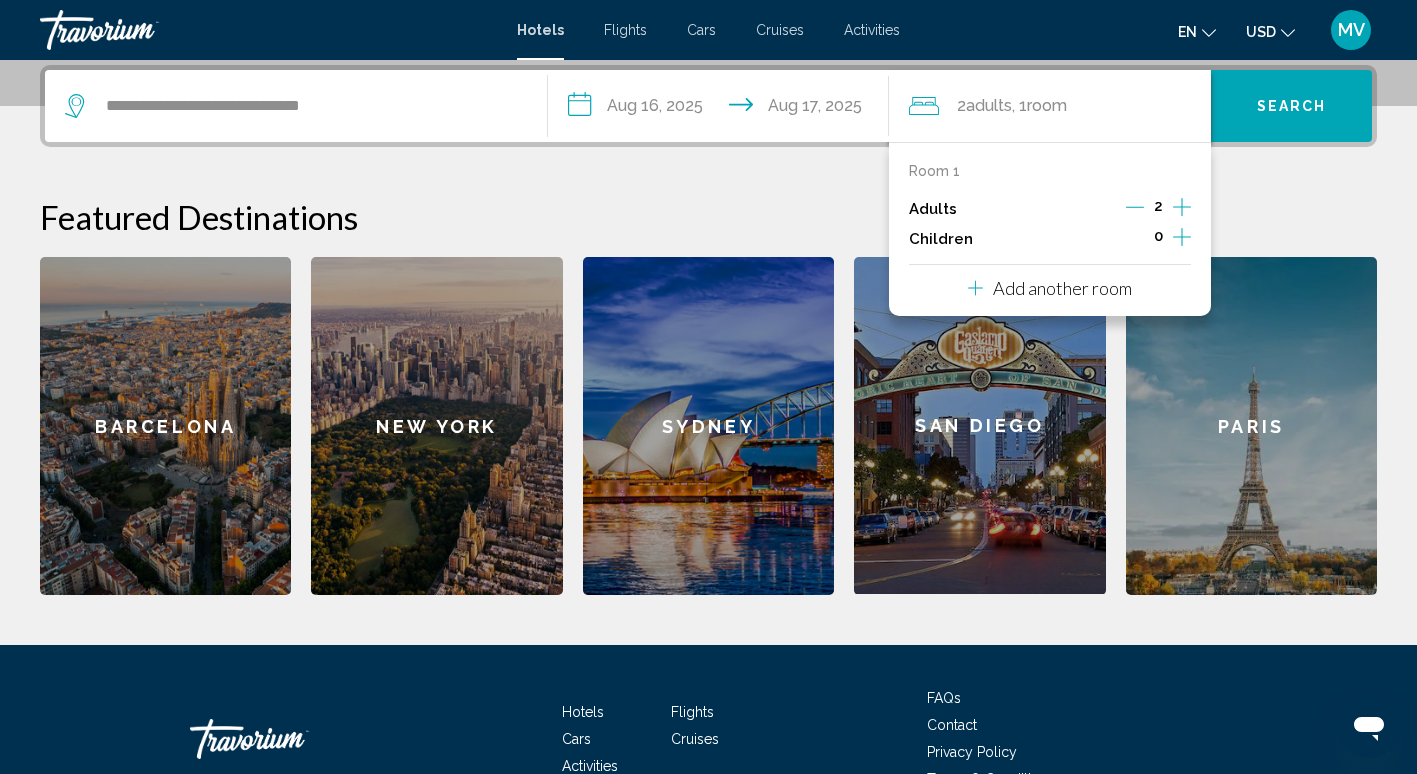 click on "0" at bounding box center (1158, 239) 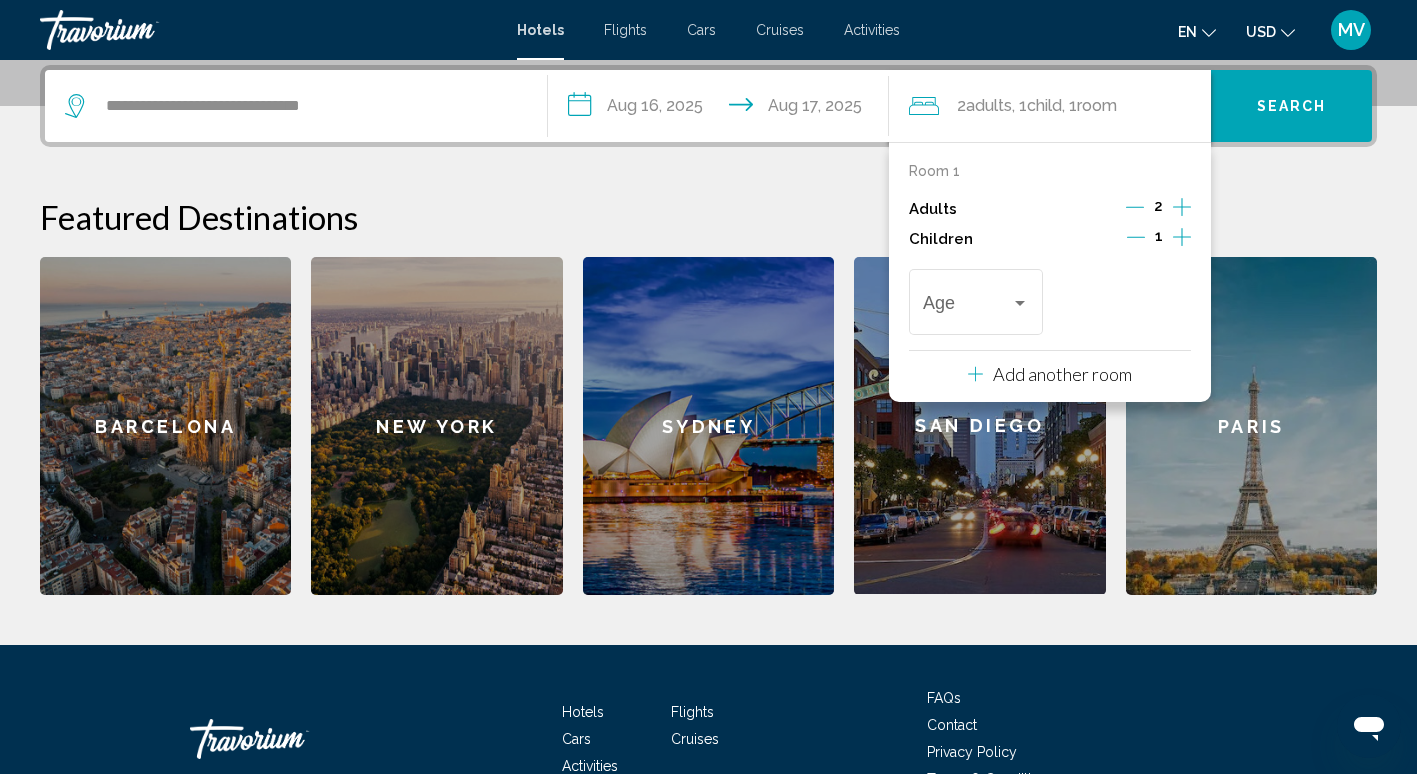 click 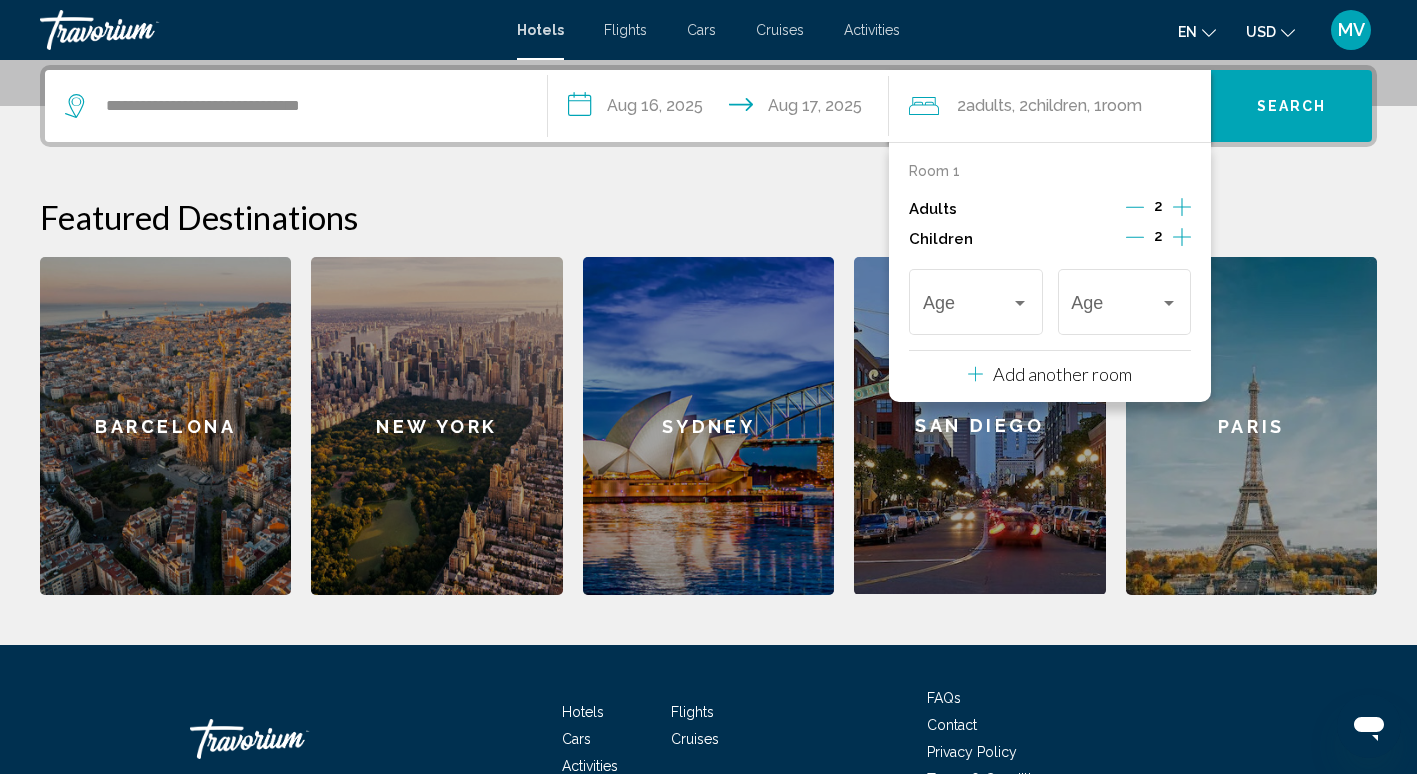 click 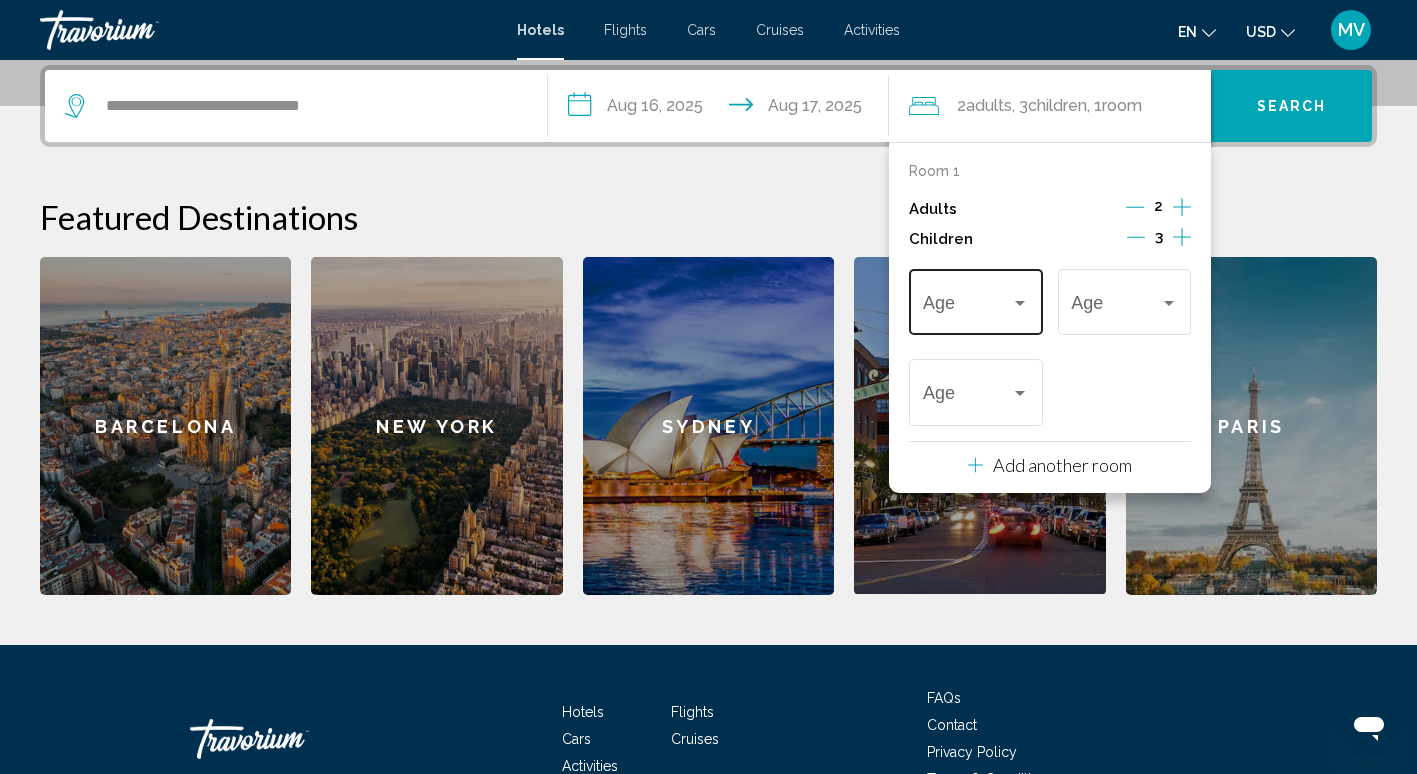 click at bounding box center (967, 307) 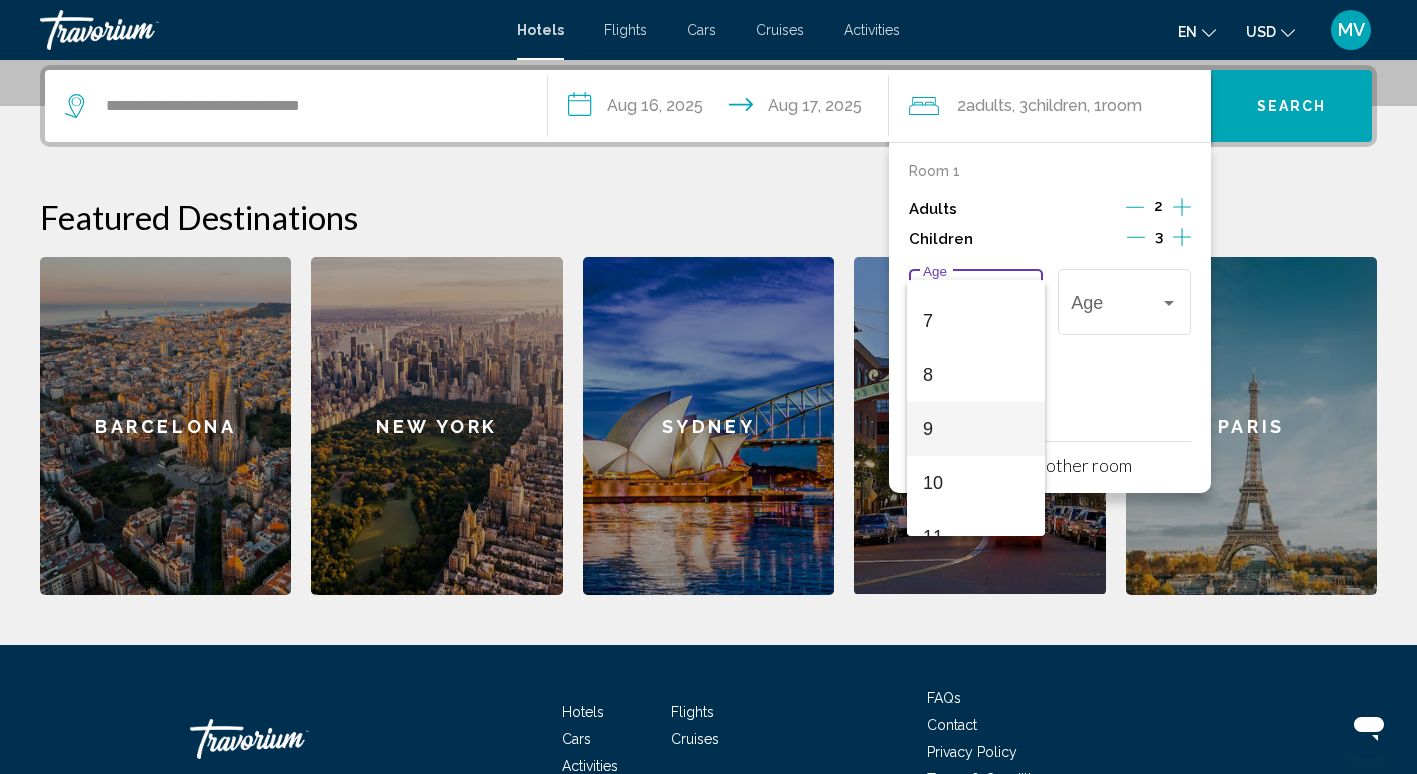 scroll, scrollTop: 365, scrollLeft: 0, axis: vertical 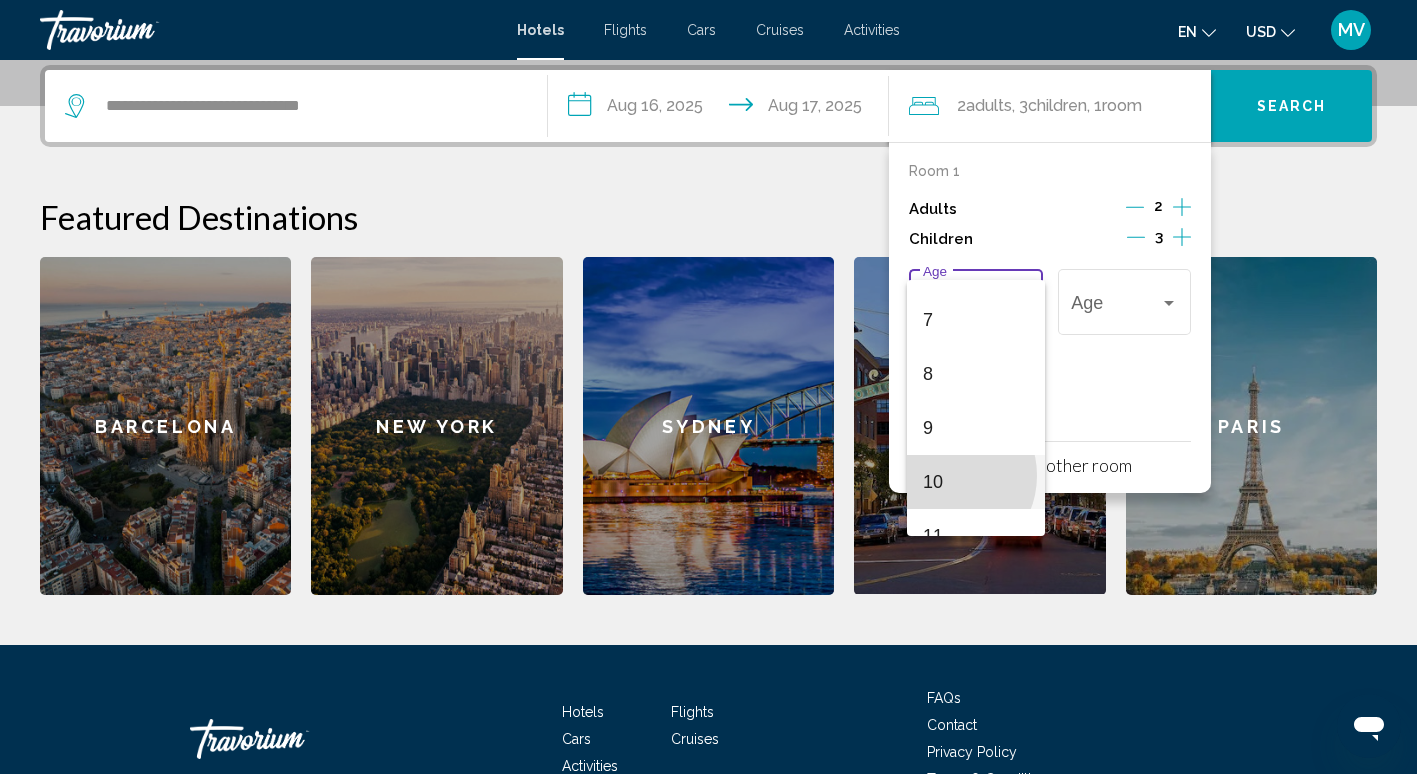 click on "10" at bounding box center (976, 482) 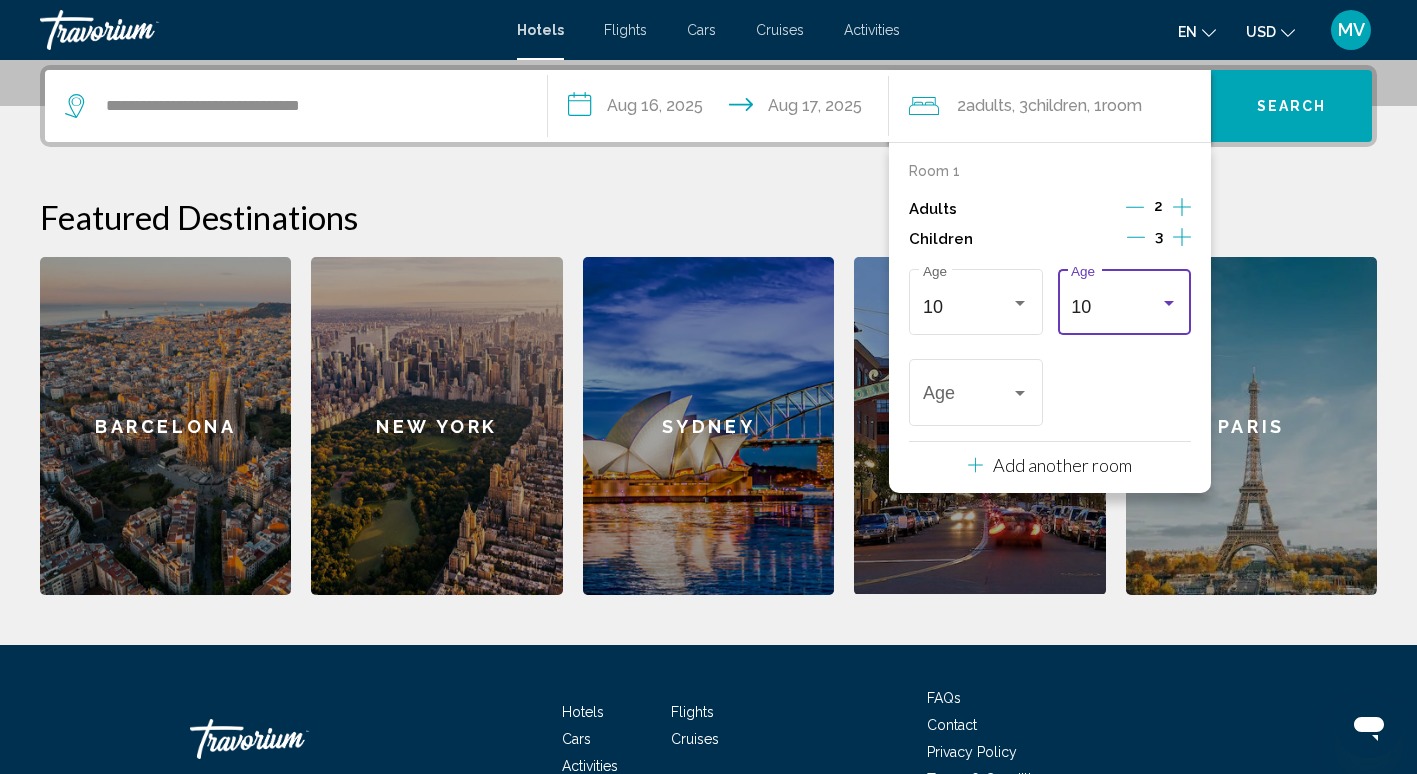 click on "10" at bounding box center (1115, 307) 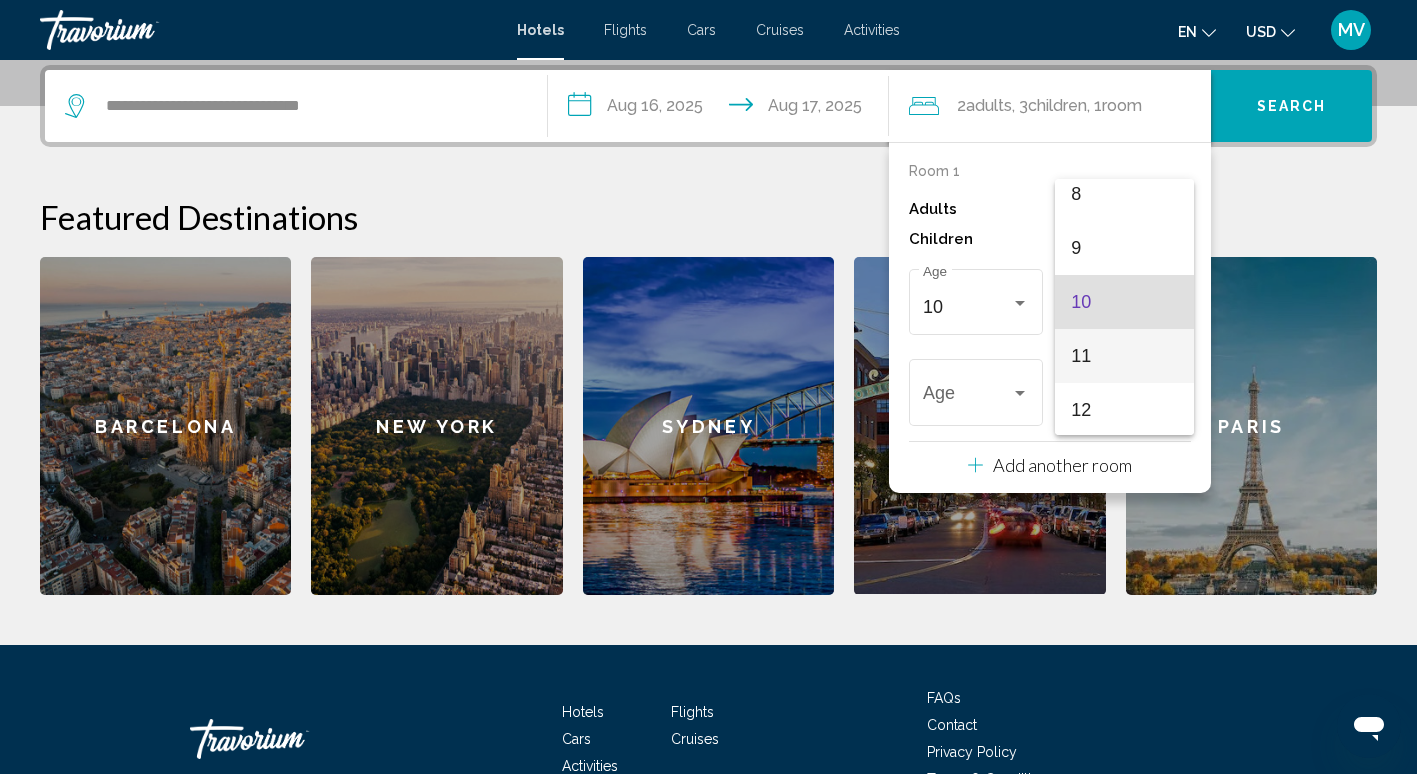 scroll, scrollTop: 394, scrollLeft: 0, axis: vertical 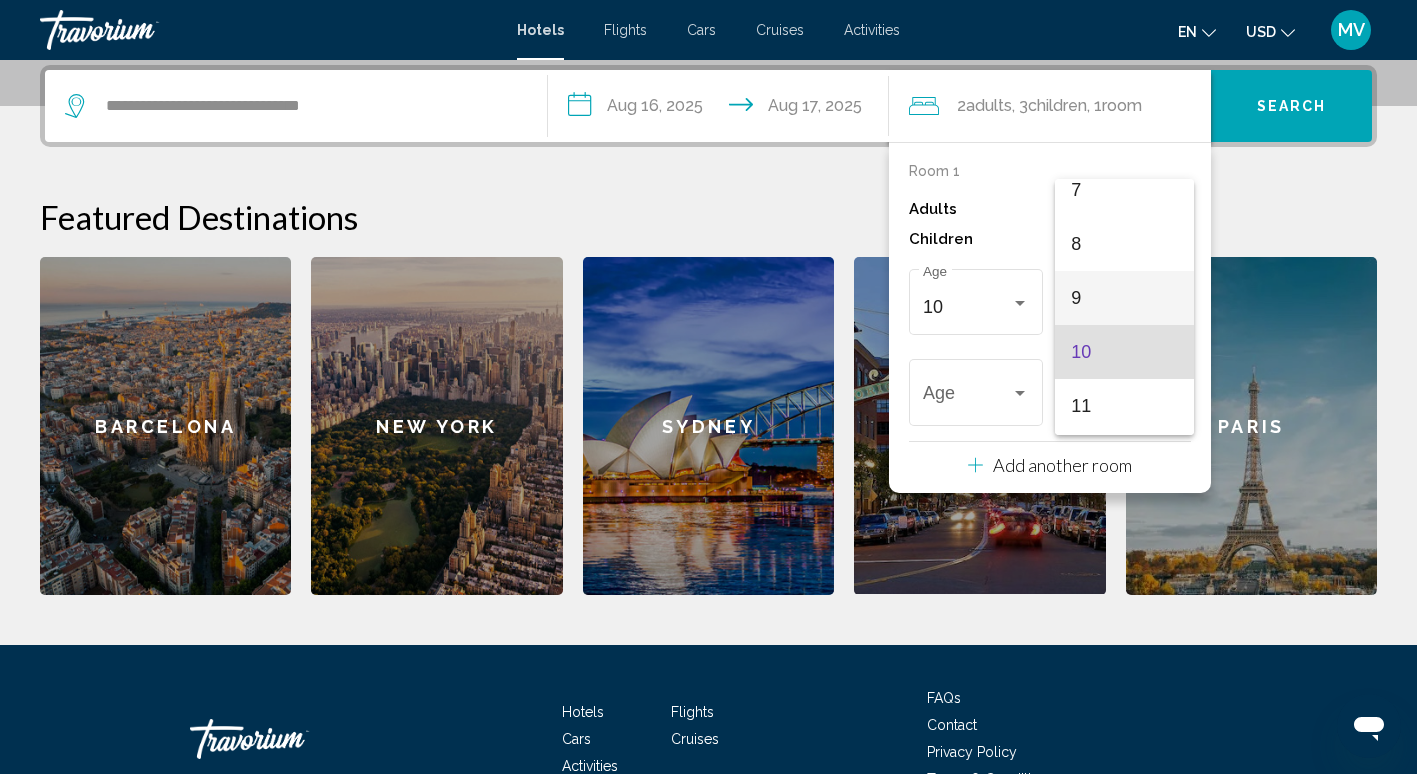 click on "9" at bounding box center [1124, 298] 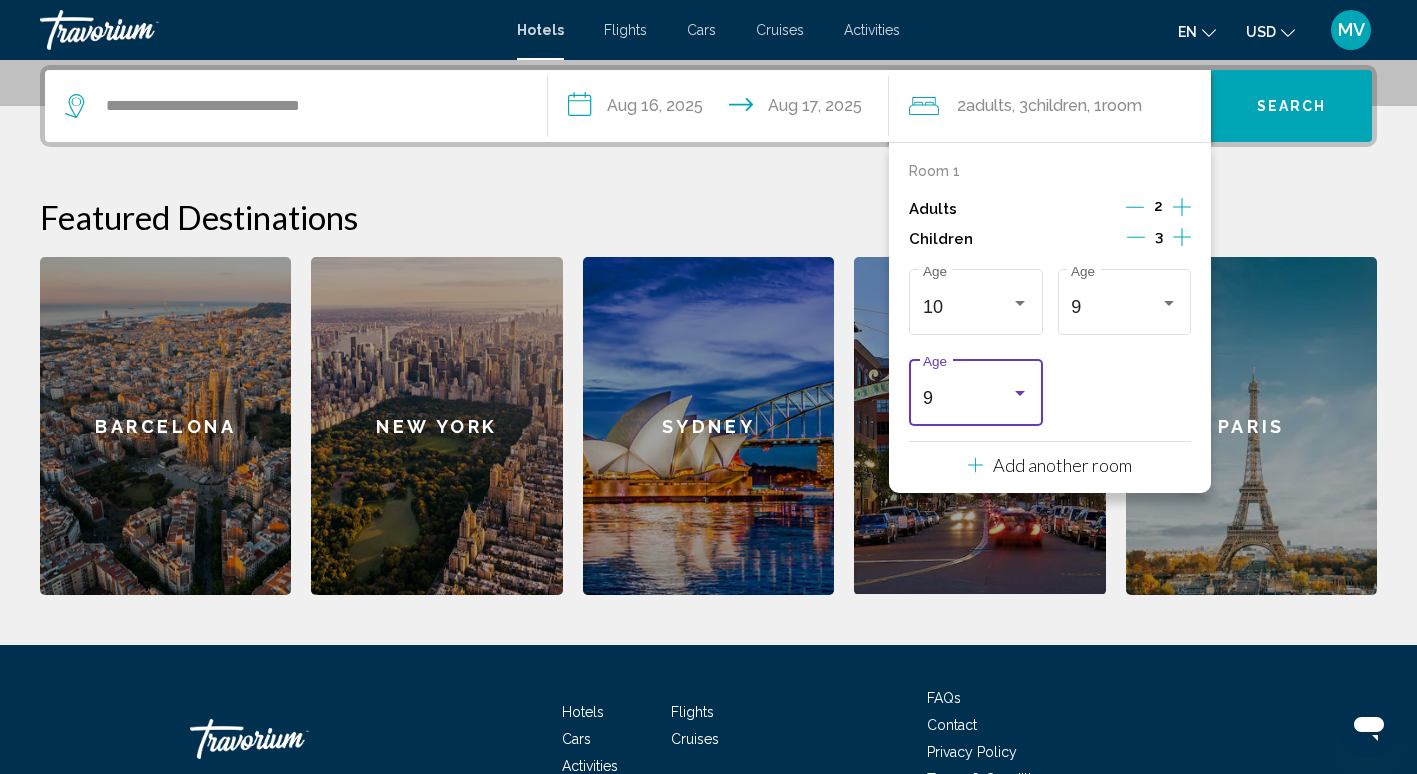 click on "[NUMBER] [WORD]" at bounding box center [976, 390] 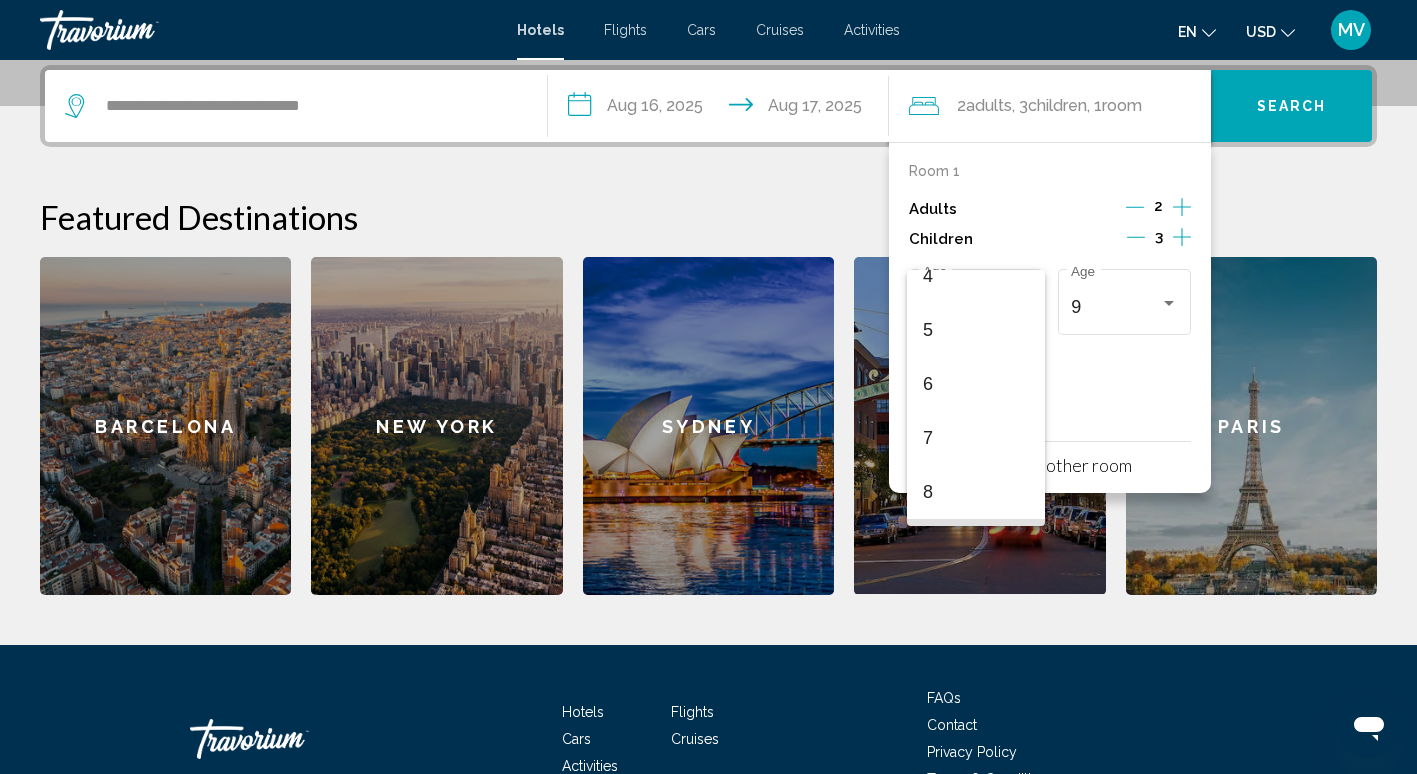 scroll, scrollTop: 238, scrollLeft: 0, axis: vertical 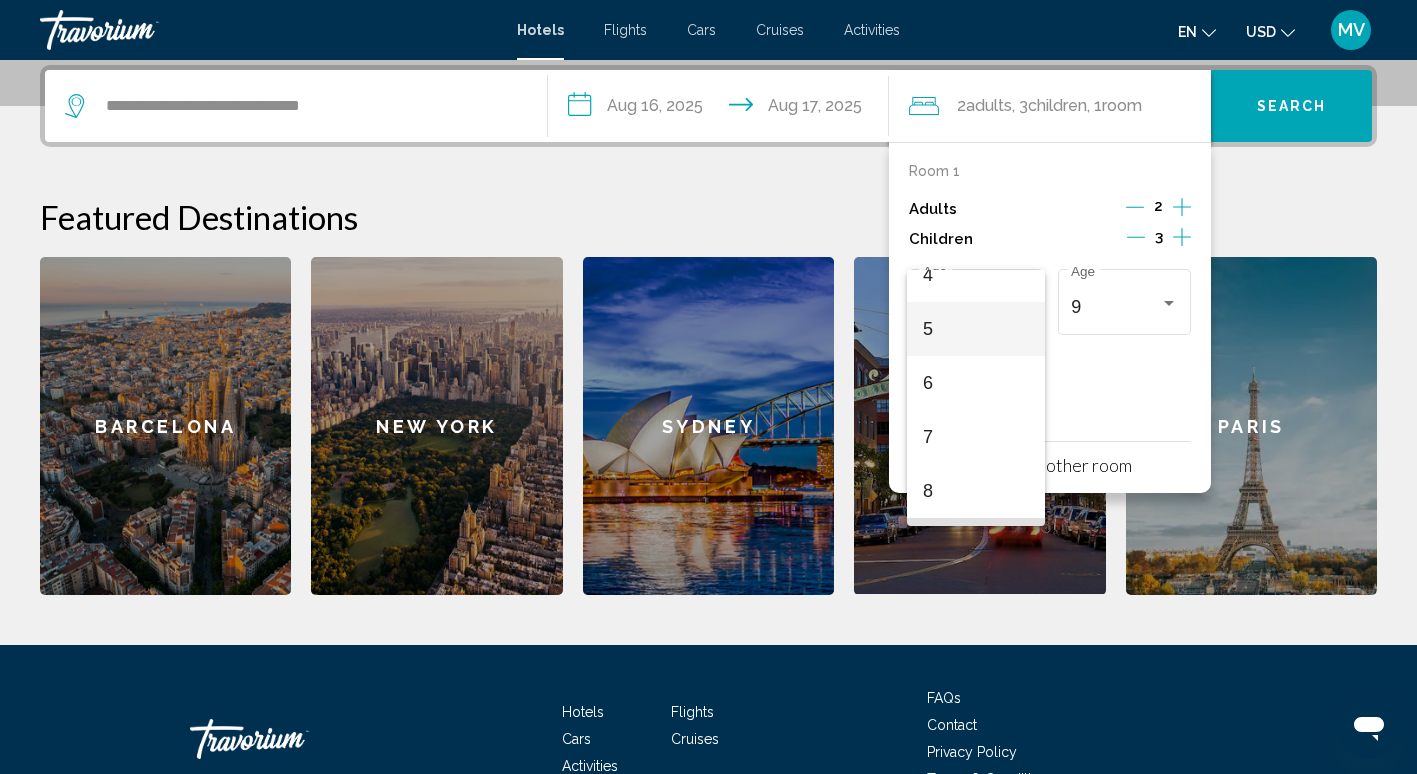 click on "5" at bounding box center [976, 329] 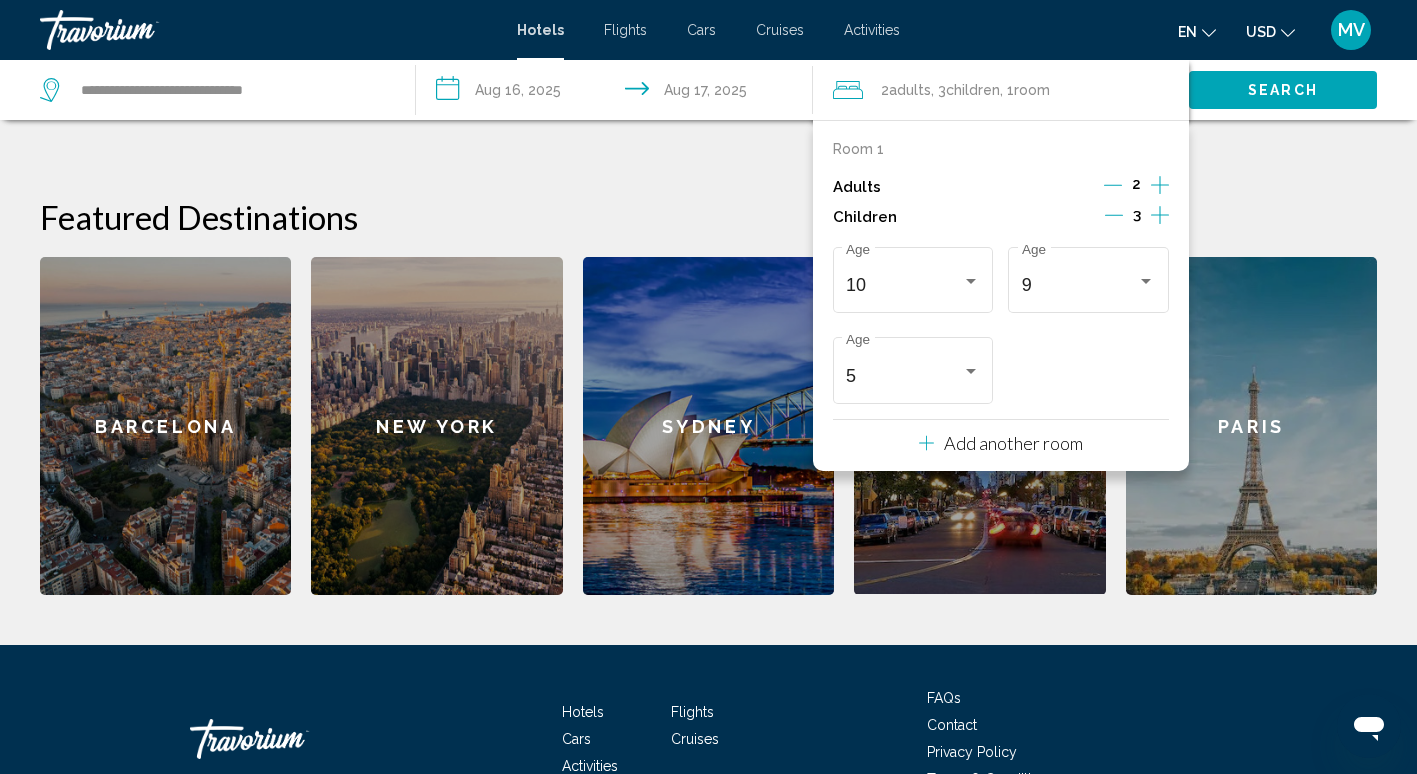 scroll, scrollTop: 610, scrollLeft: 0, axis: vertical 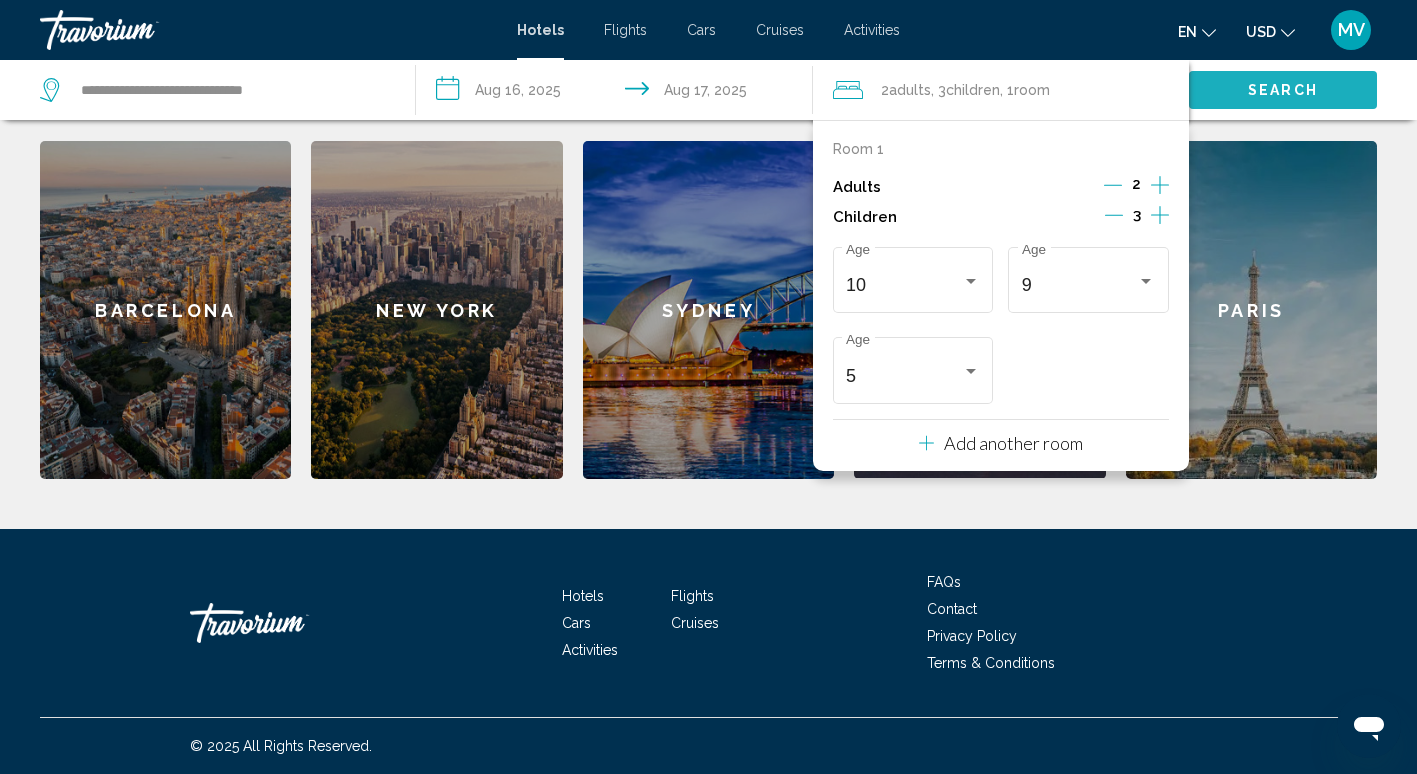 click on "Search" at bounding box center (1283, 89) 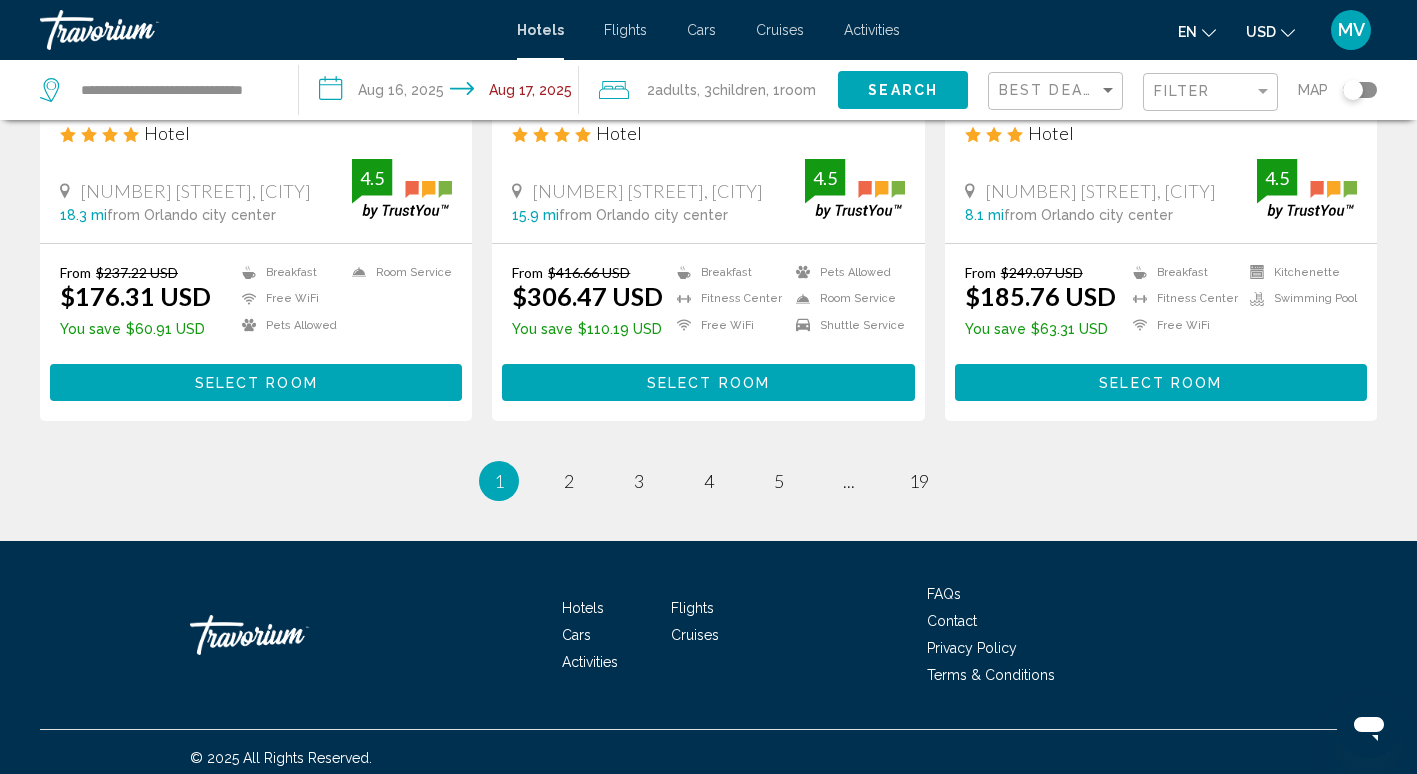 scroll, scrollTop: 2719, scrollLeft: 0, axis: vertical 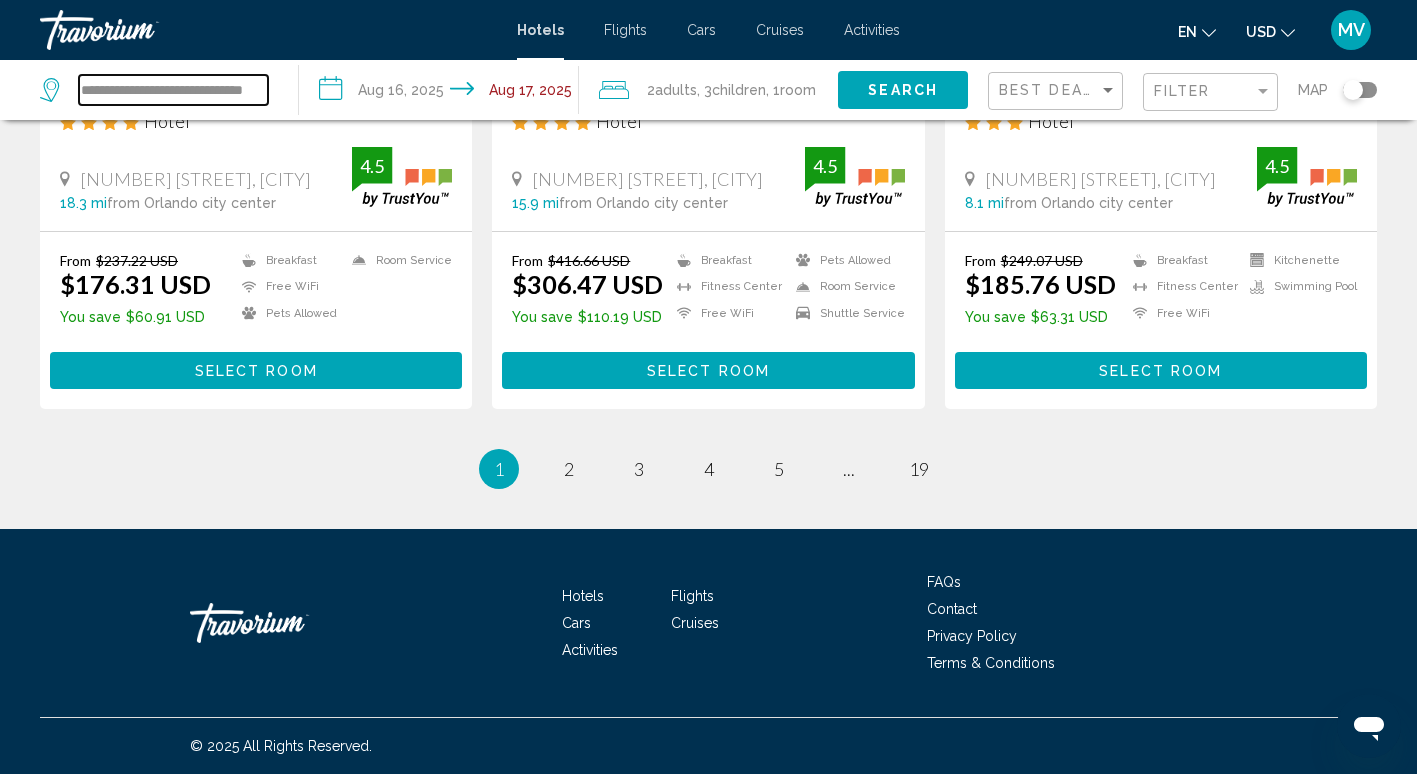 click on "**********" at bounding box center (173, 90) 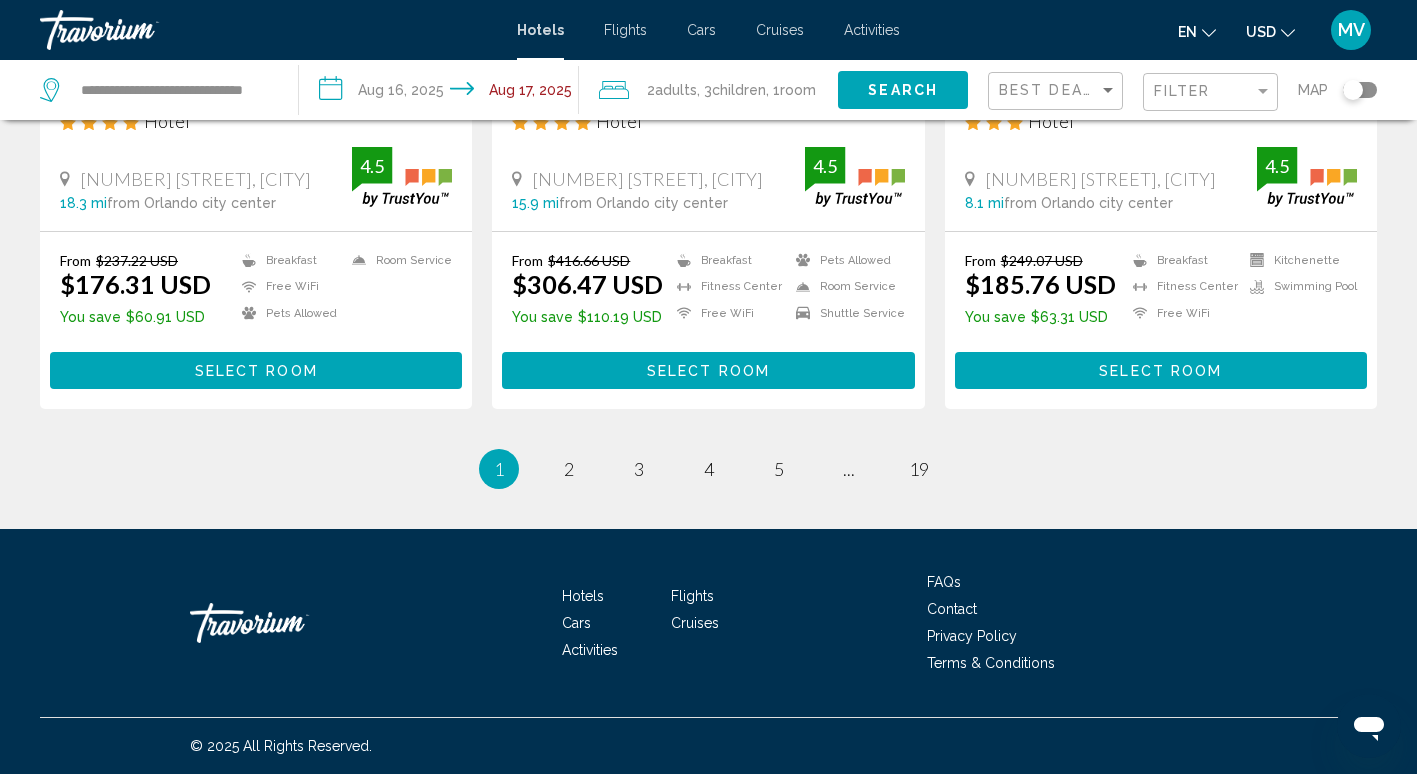 click on "Map" 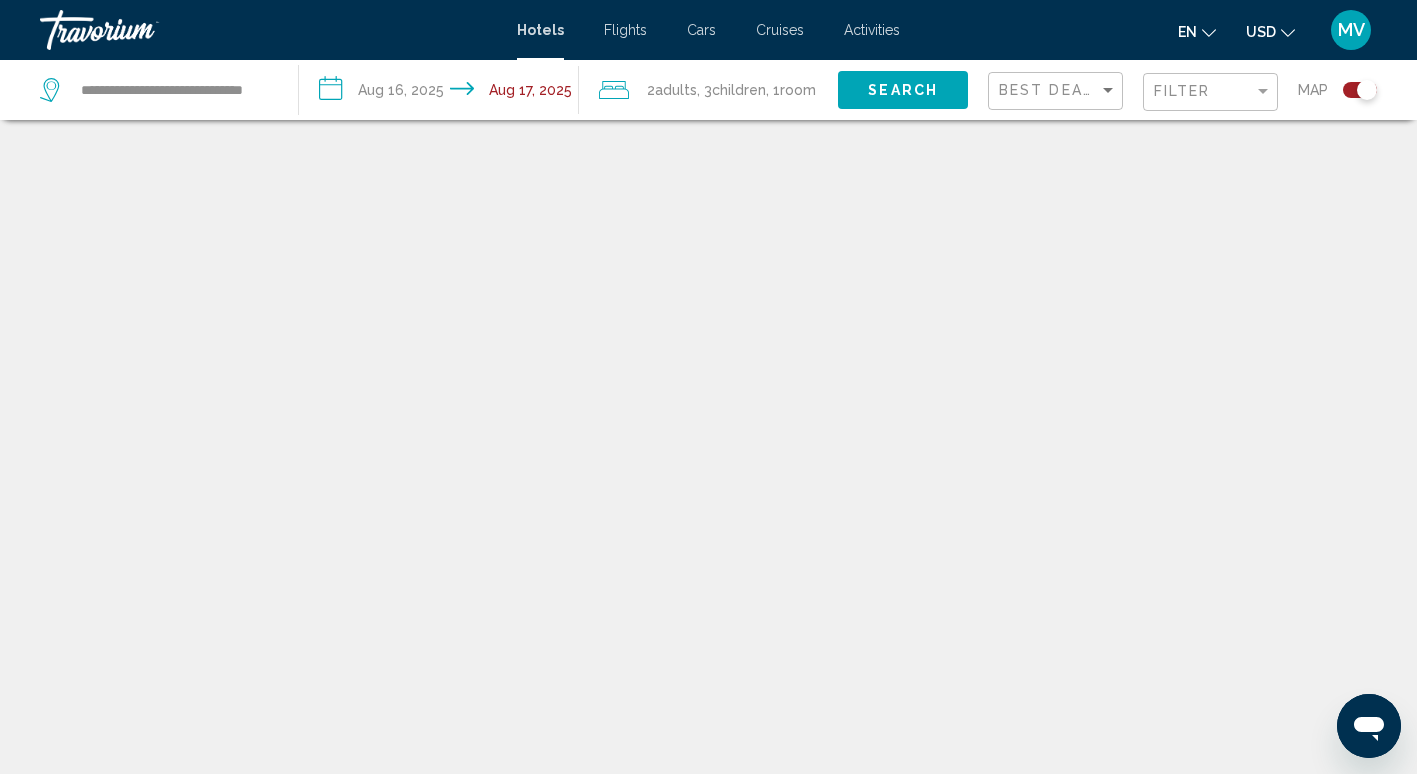 scroll, scrollTop: 120, scrollLeft: 0, axis: vertical 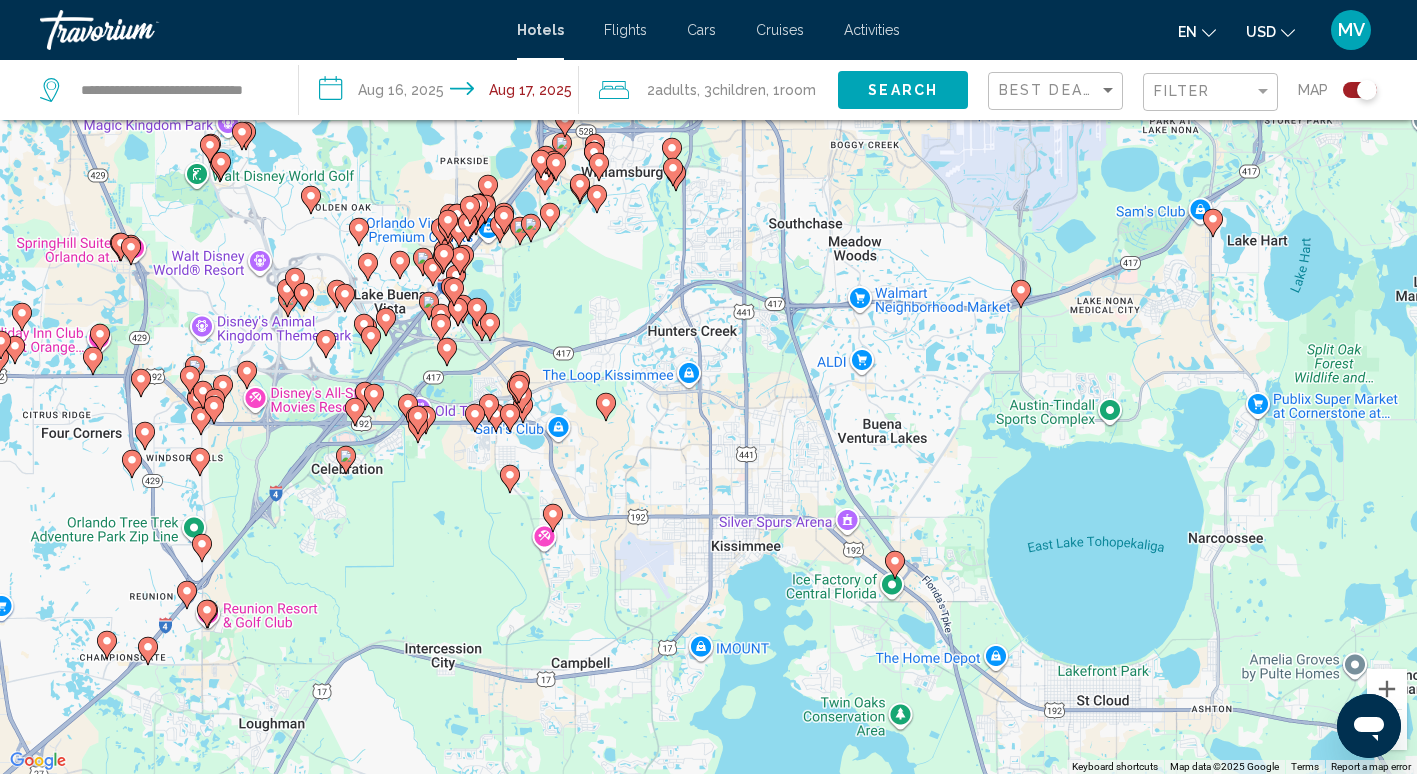 click 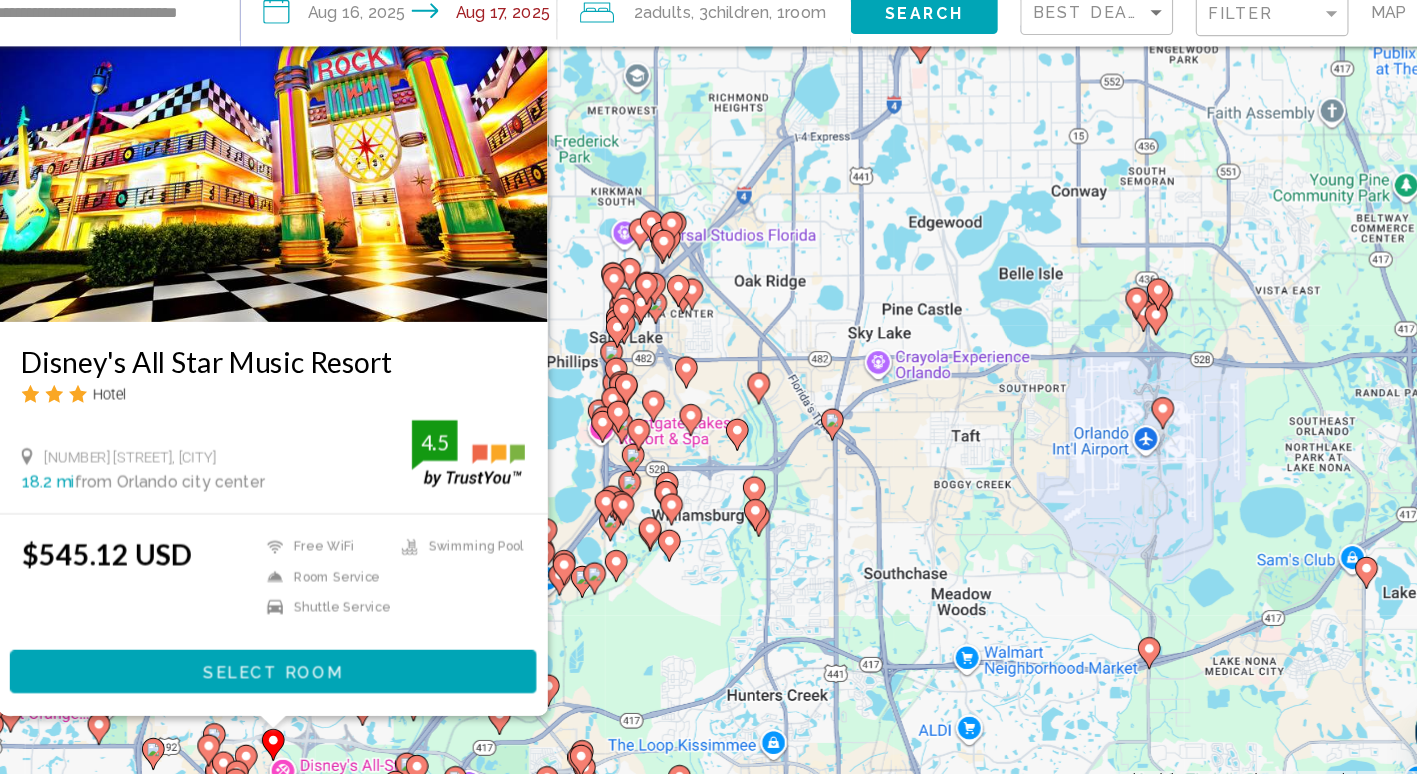 click on "To activate drag with keyboard, press Alt + Enter. Once in keyboard drag state, use the arrow keys to move the marker. To complete the drag, press the Enter key. To cancel, press Escape.  [BRAND] [BRAND] [BRAND] [BRAND] [BRAND]
[WORD]
[NUMBER] [STREET], [CITY] [NUMBER] [WORD]  from [CITY] [WORD] from hotel [RATING] $[PRICE] USD
Free WiFi
Room Service
Shuttle Service
Swimming Pool [RATING] Select Room" at bounding box center [708, 387] 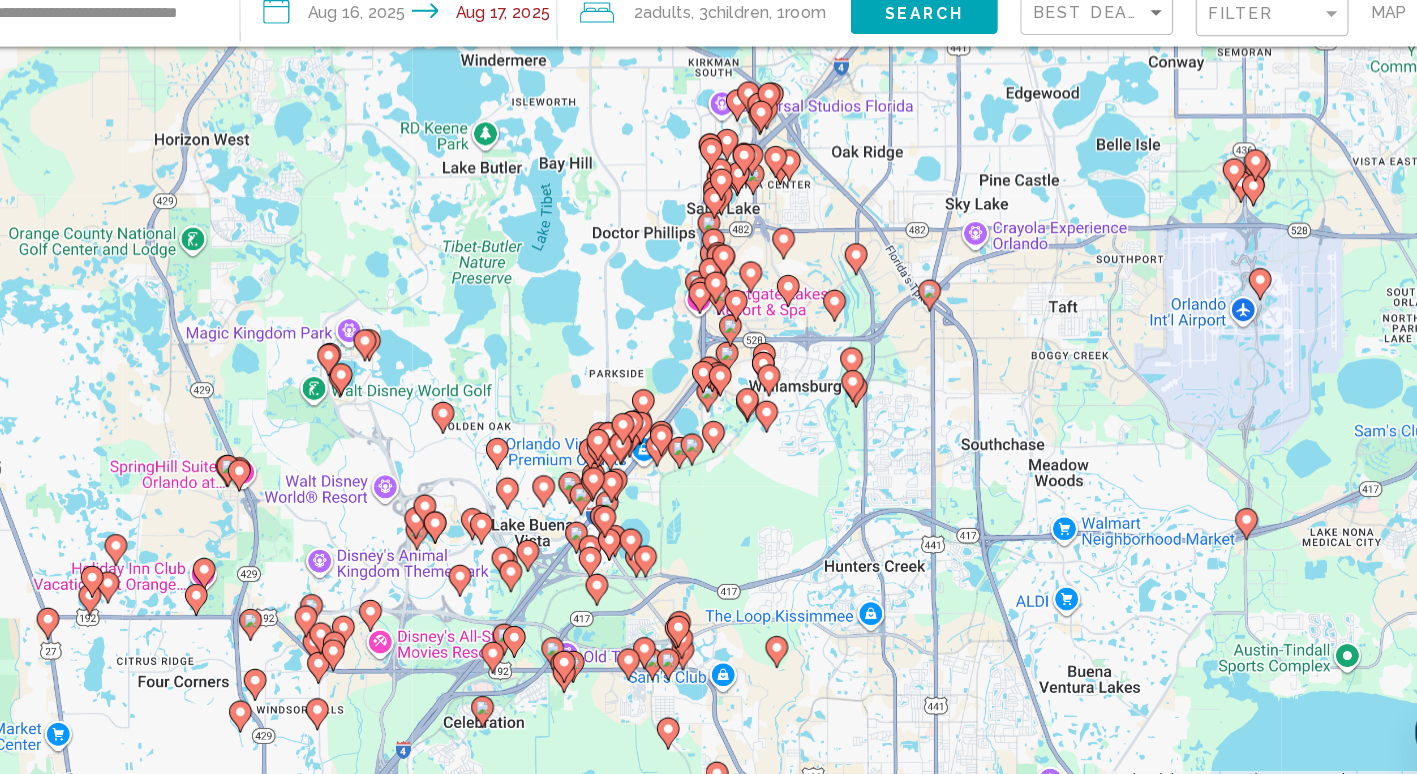 drag, startPoint x: 558, startPoint y: 677, endPoint x: 647, endPoint y: 559, distance: 147.80054 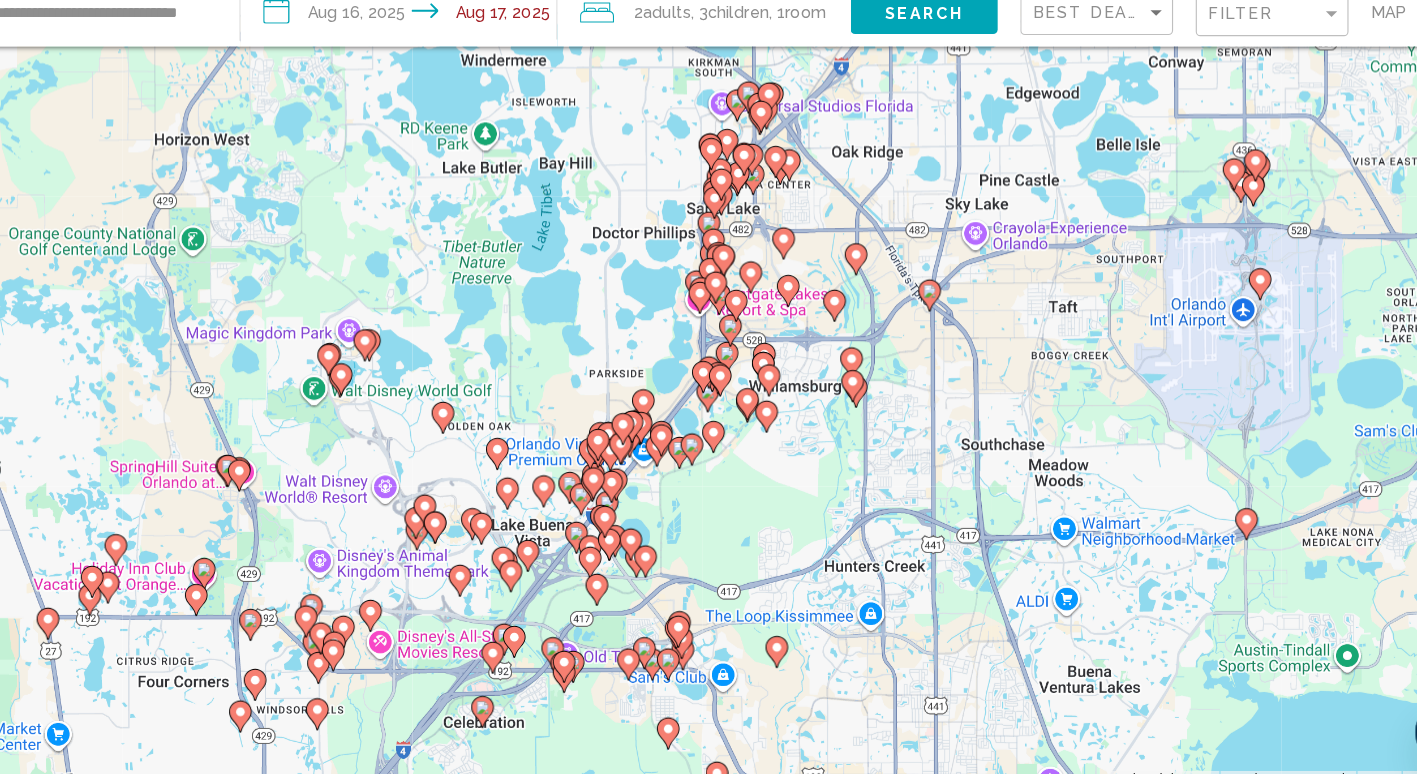 click 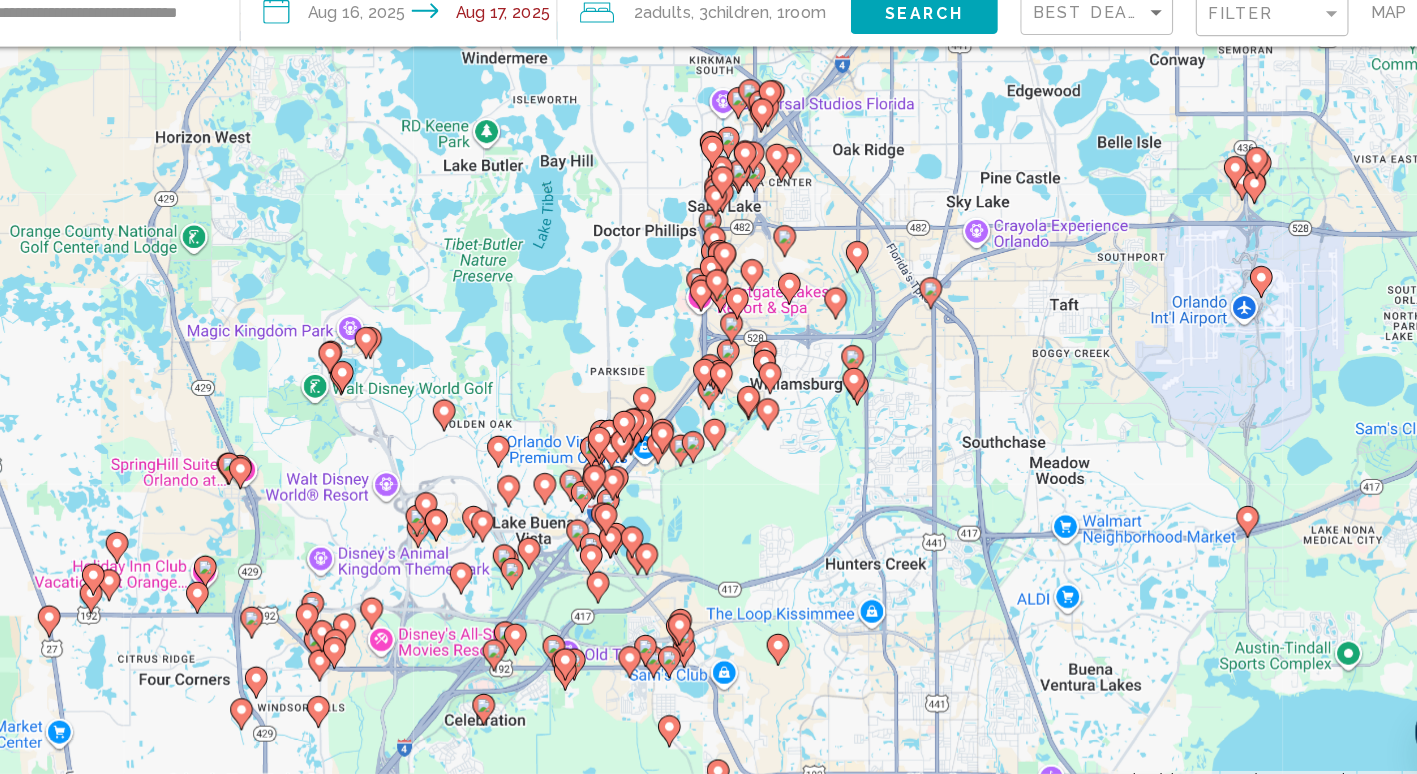 click 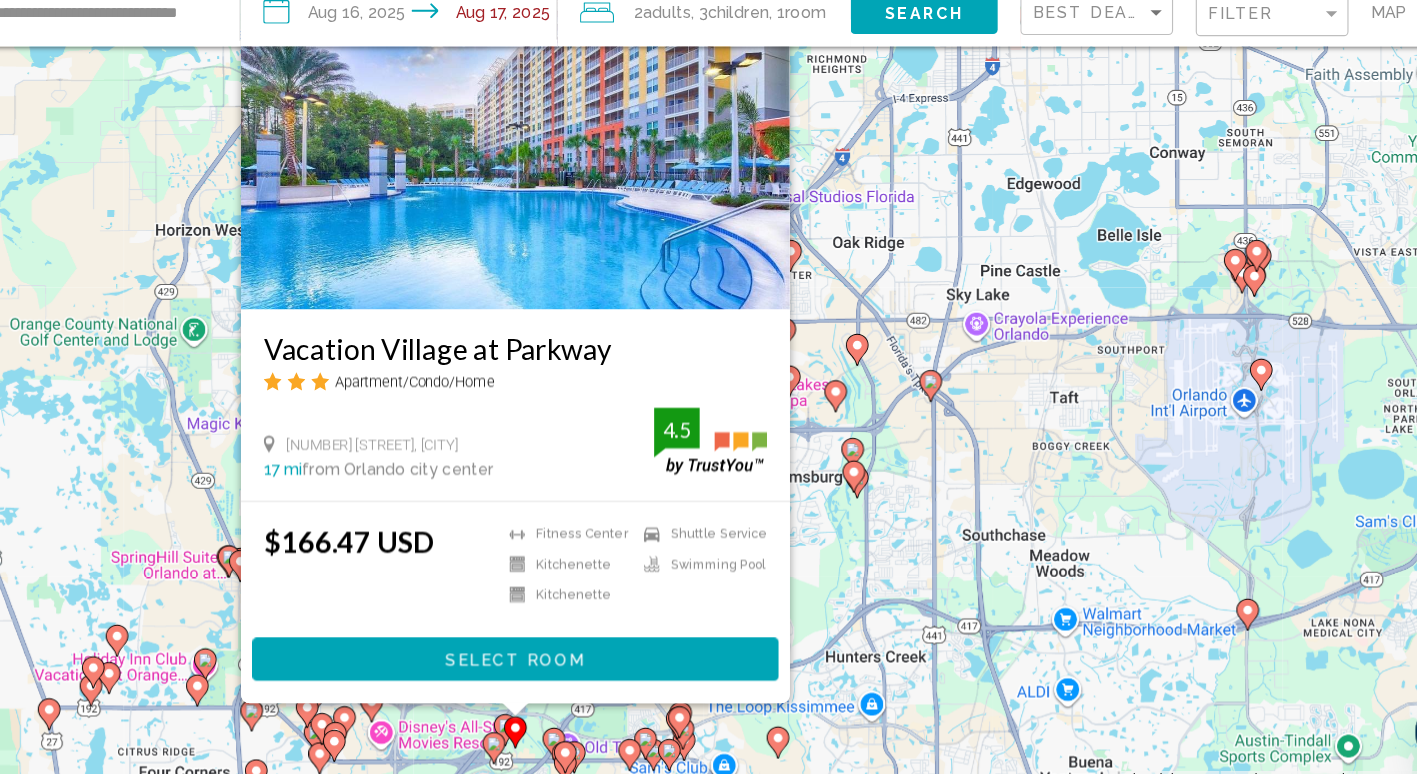 click on "To activate drag with keyboard, press Alt + Enter. Once in keyboard drag state, use the arrow keys to move the marker. To complete the drag, press the Enter key. To cancel, press Escape.  Vacation Village at Parkway
Apartment/Condo/Home
[NUMBER] [STREET], [CITY] [DISTANCE]  from [CITY] city center from hotel 4.5 [PRICE] USD
Fitness Center
Kitchenette
Kitchenette
Shuttle Service
Swimming Pool  4.5 Select Room" at bounding box center [708, 387] 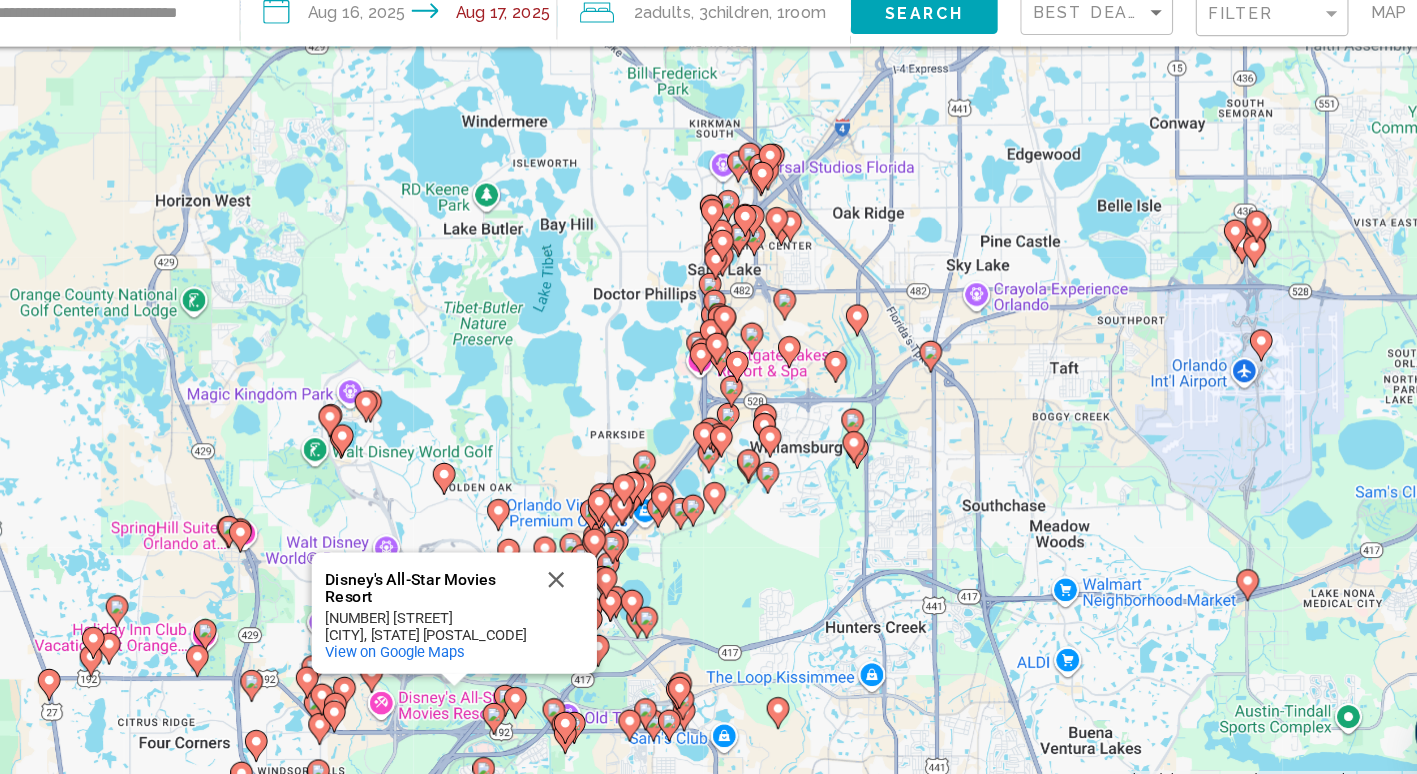 click on "To activate drag with keyboard, press Alt + Enter. Once in keyboard drag state, use the arrow keys to move the marker. To complete the drag, press the Enter key. To cancel, press Escape.     Disney's All-Star Movies Resort                     Disney's All-Star Movies Resort                 [NUMBER] [STREET] [CITY], [STATE] [POSTAL_CODE]              View on Google Maps" at bounding box center [708, 387] 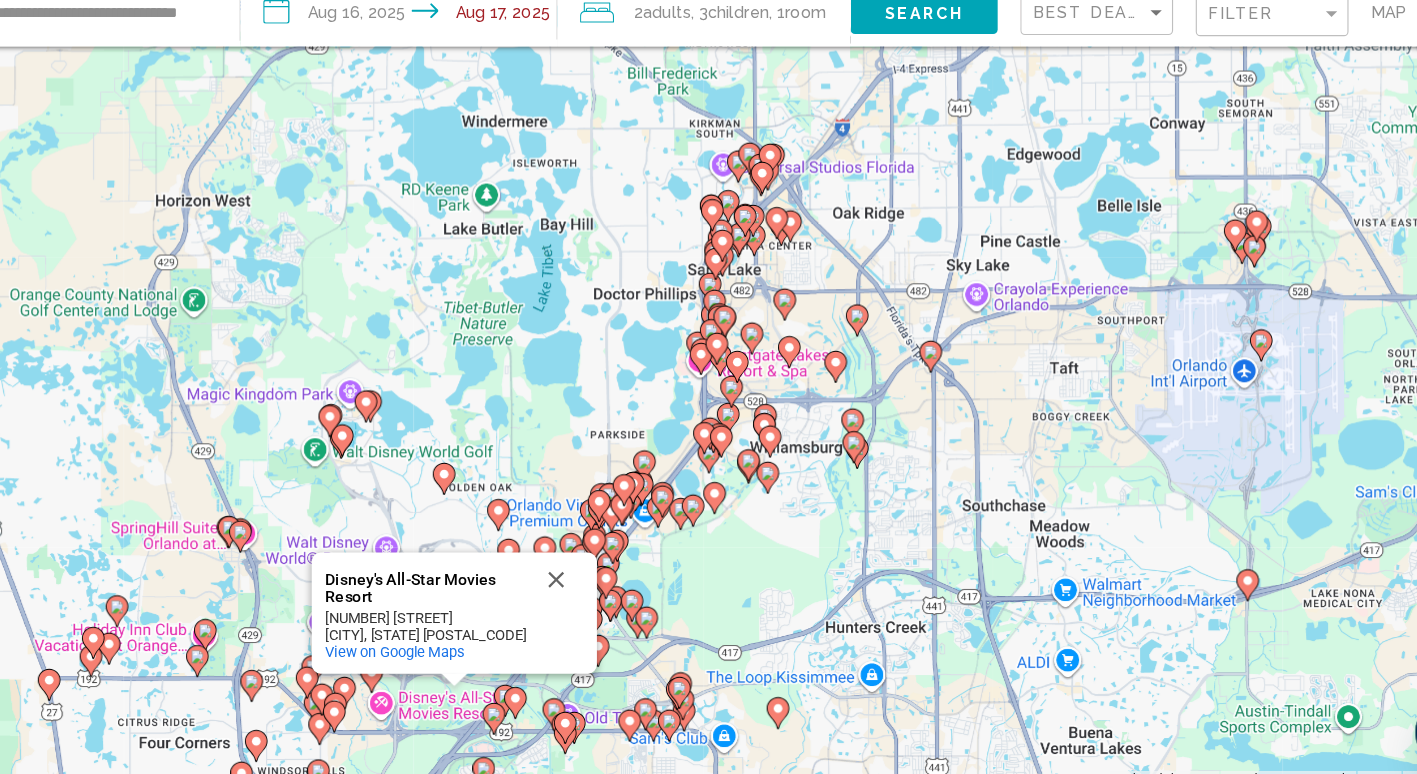 click 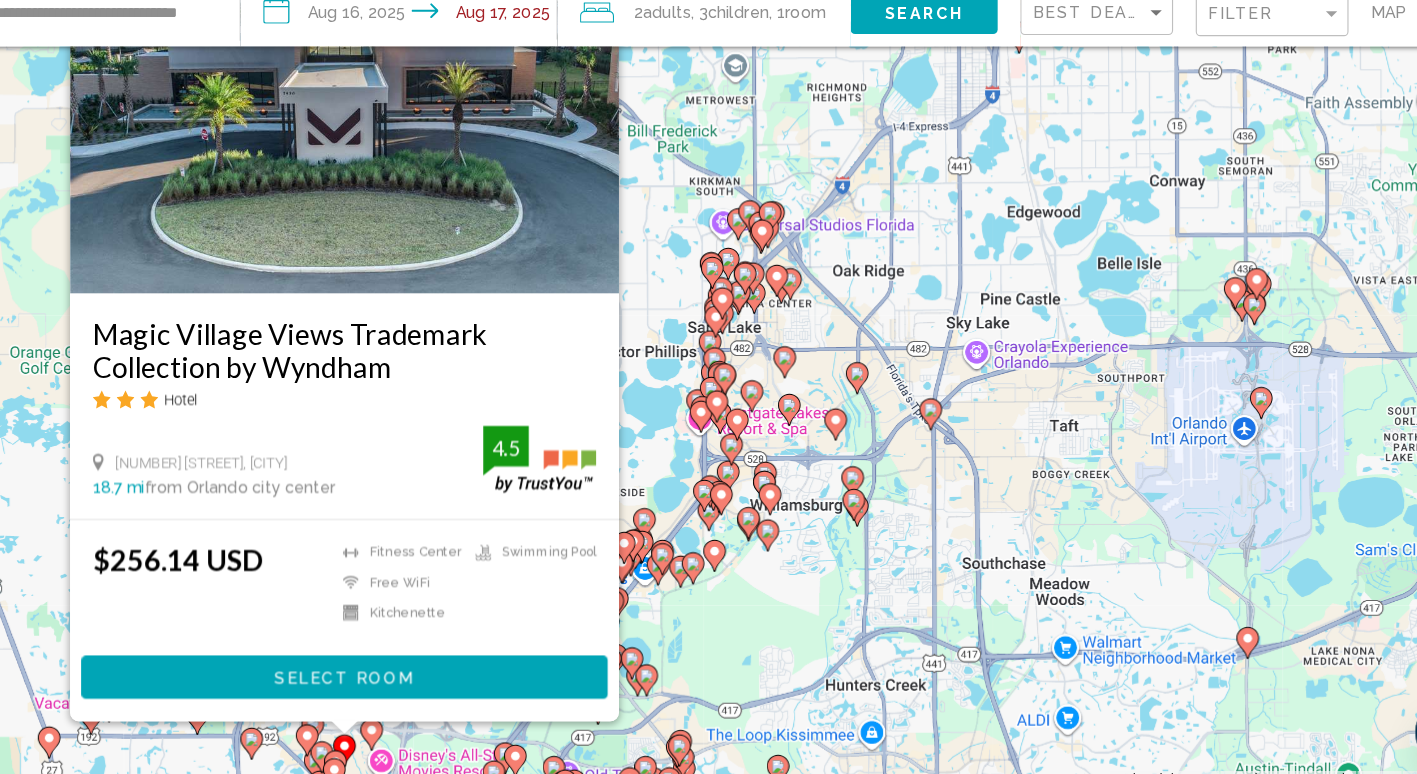 click 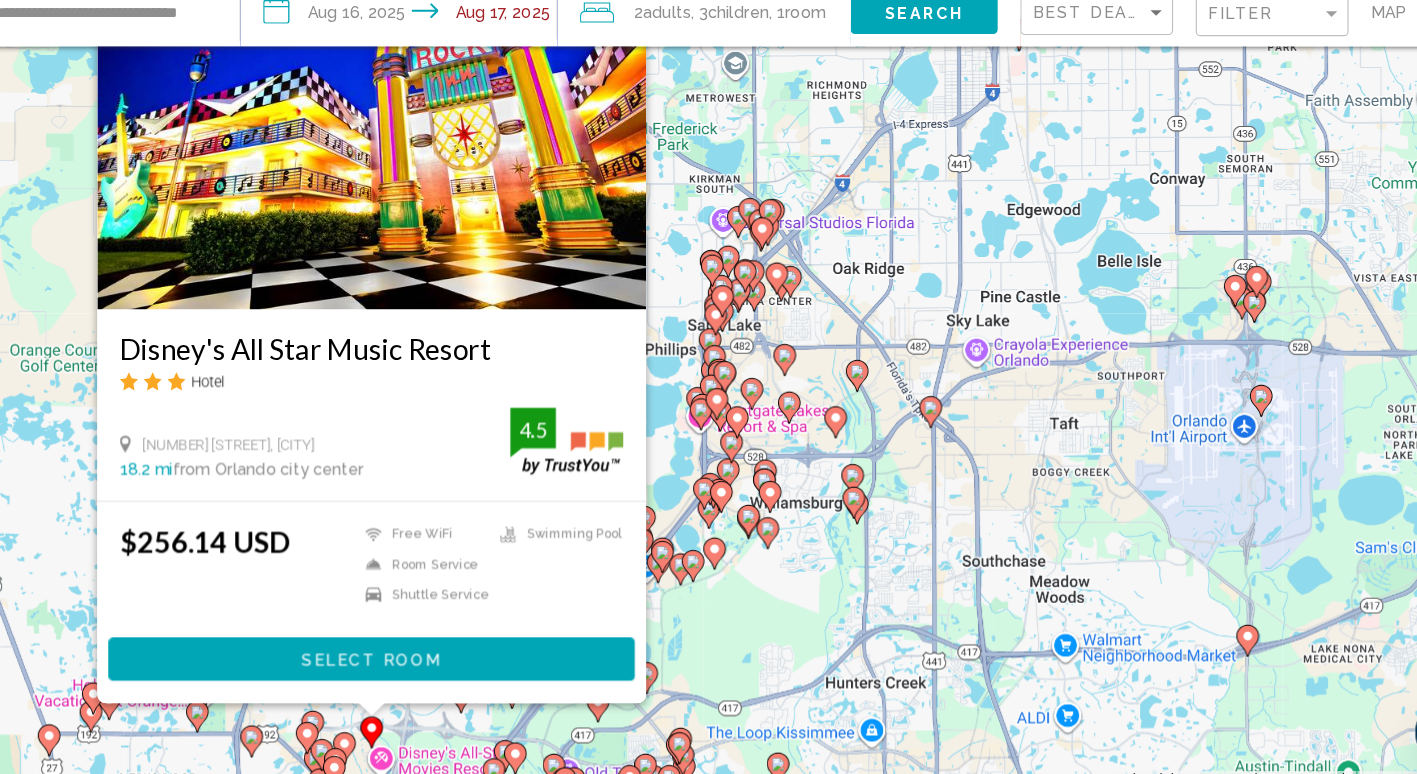 click on "To activate drag with keyboard, press Alt + Enter. Once in keyboard drag state, use the arrow keys to move the marker. To complete the drag, press the Enter key. To cancel, press Escape.  Disney's All Star Music Resort
Hotel
[NUMBER] [STREET], [CITY] [DISTANCE]  from [CITY] city center from hotel 4.5 [PRICE] USD
Free WiFi
Room Service
Shuttle Service
Swimming Pool  4.5 Select Room" at bounding box center [708, 387] 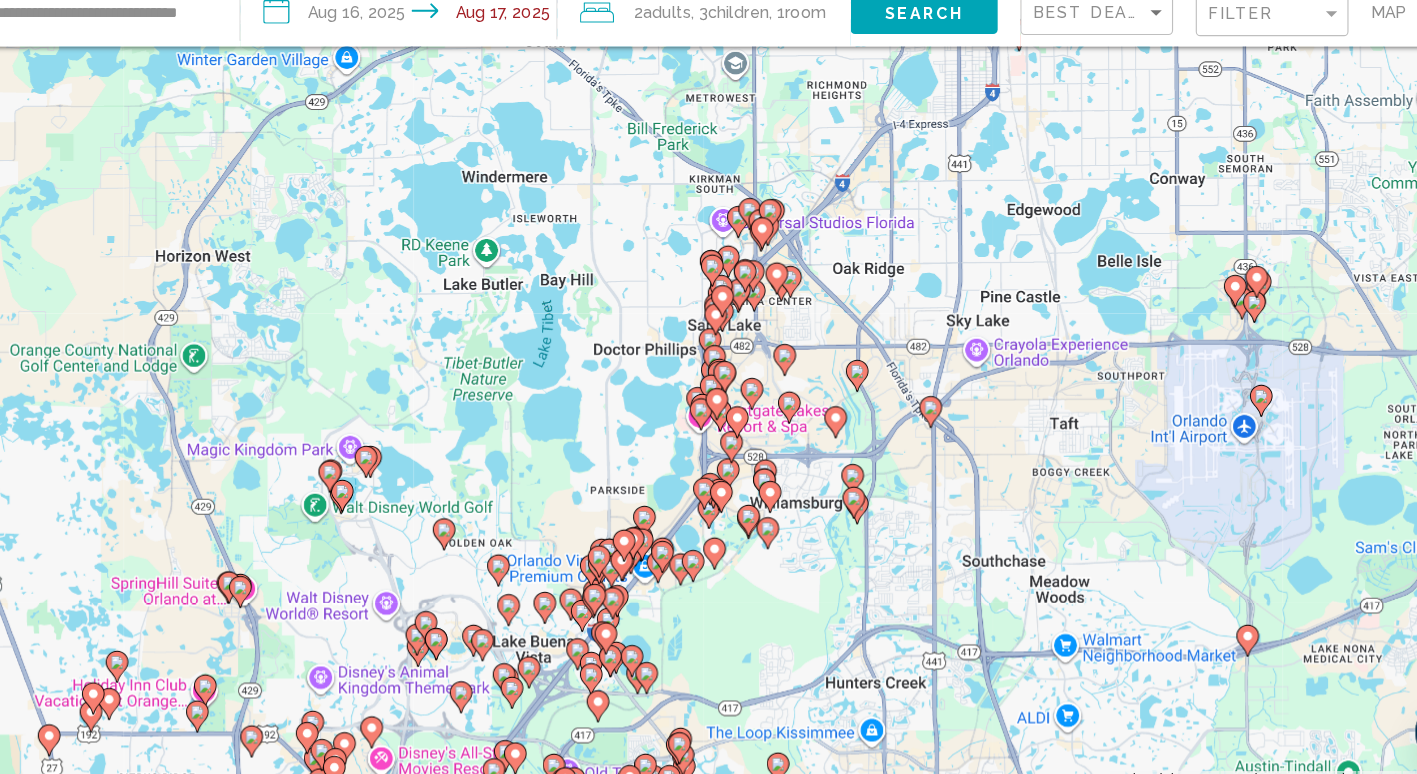 click 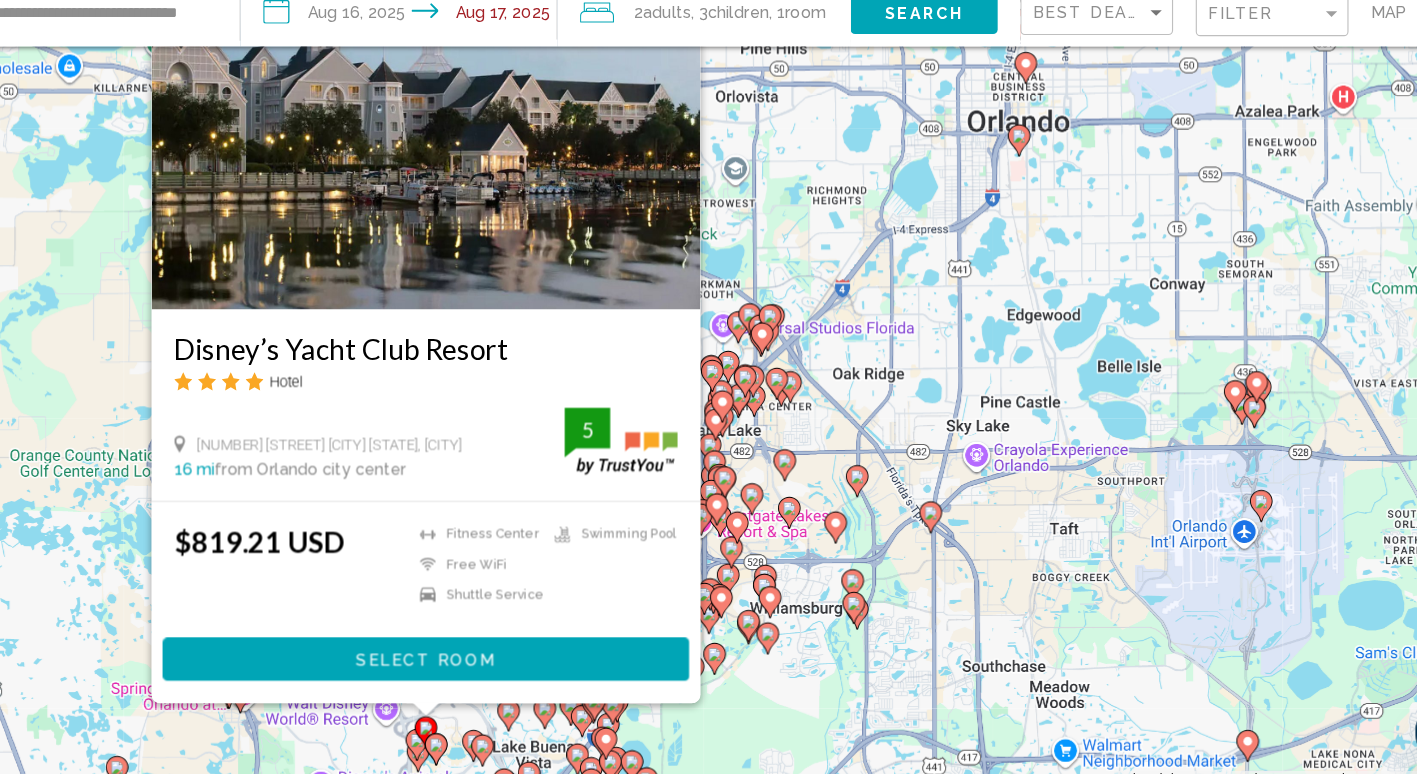 click at bounding box center [463, 726] 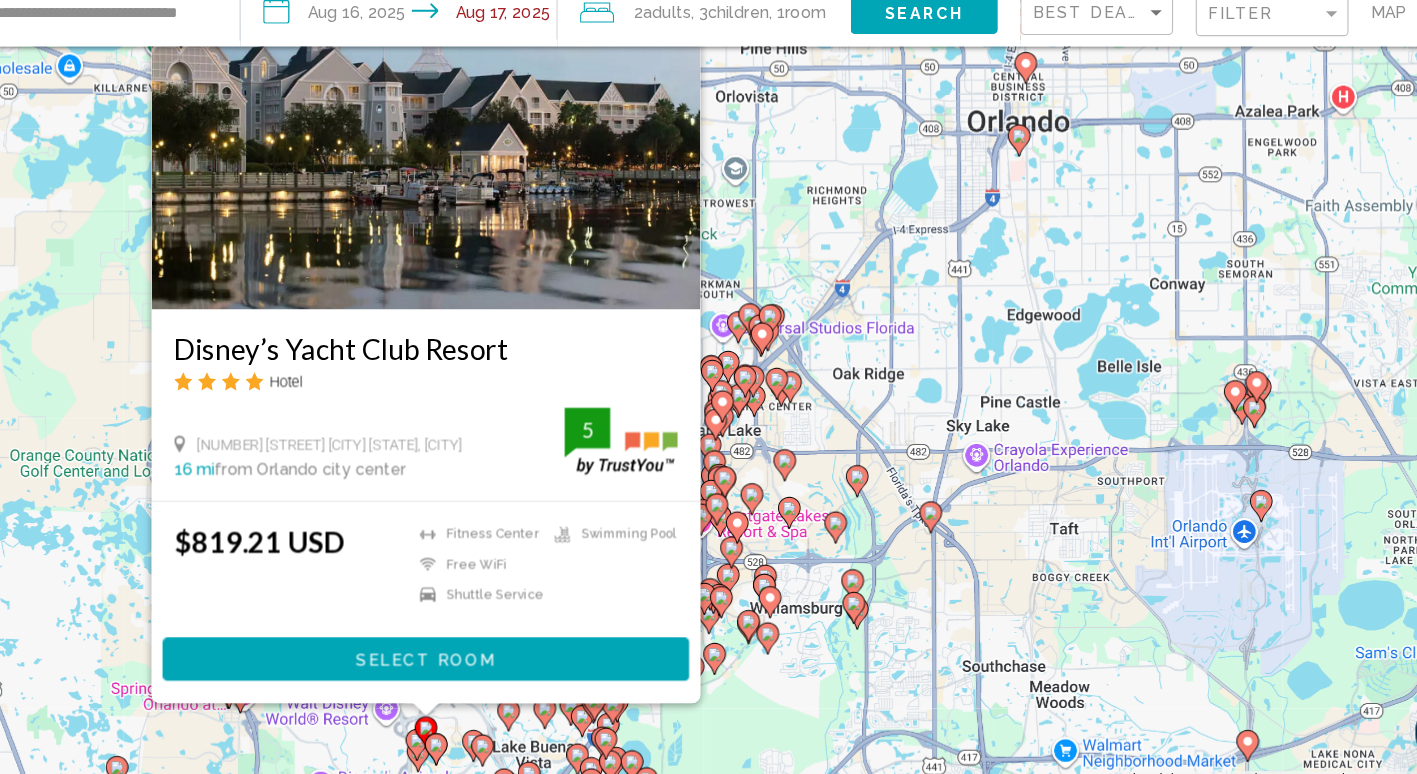 click at bounding box center [463, 726] 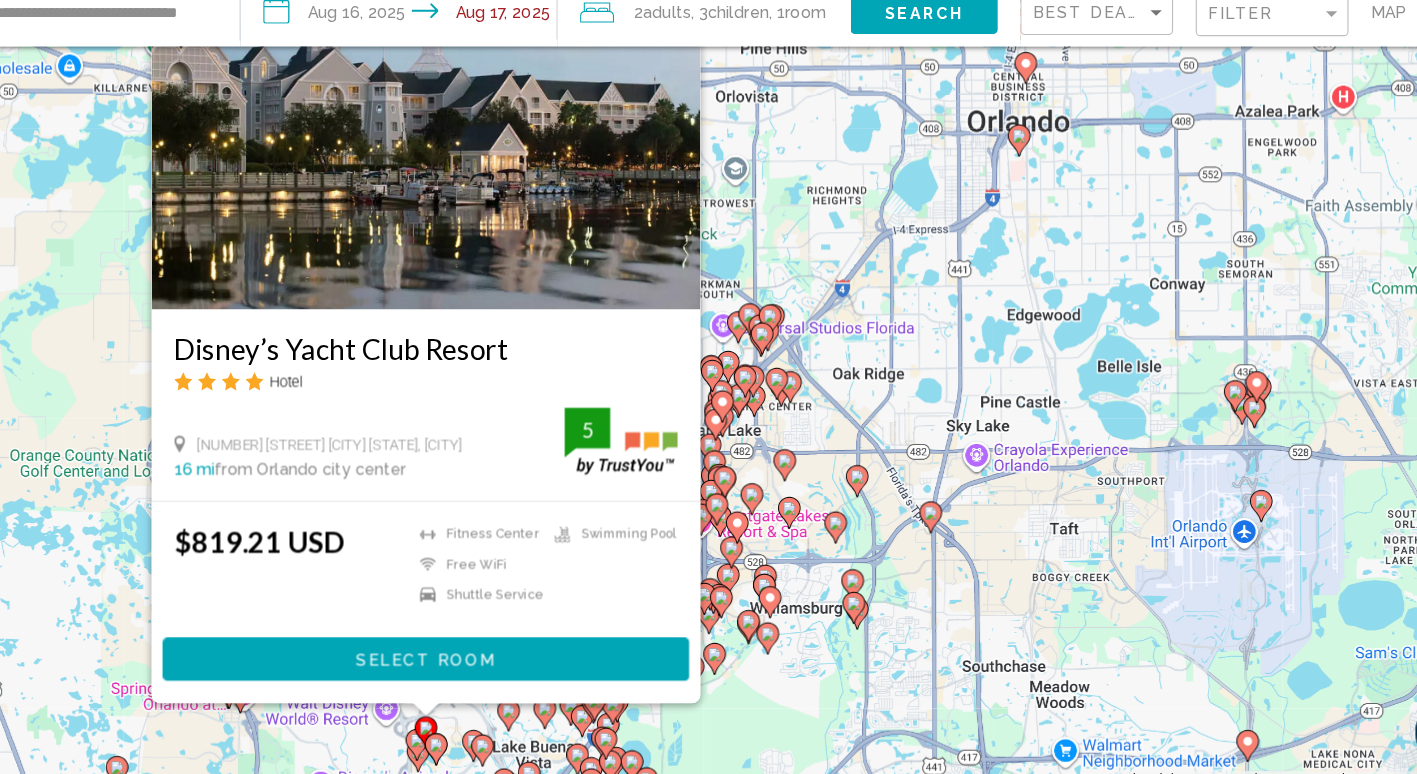 click 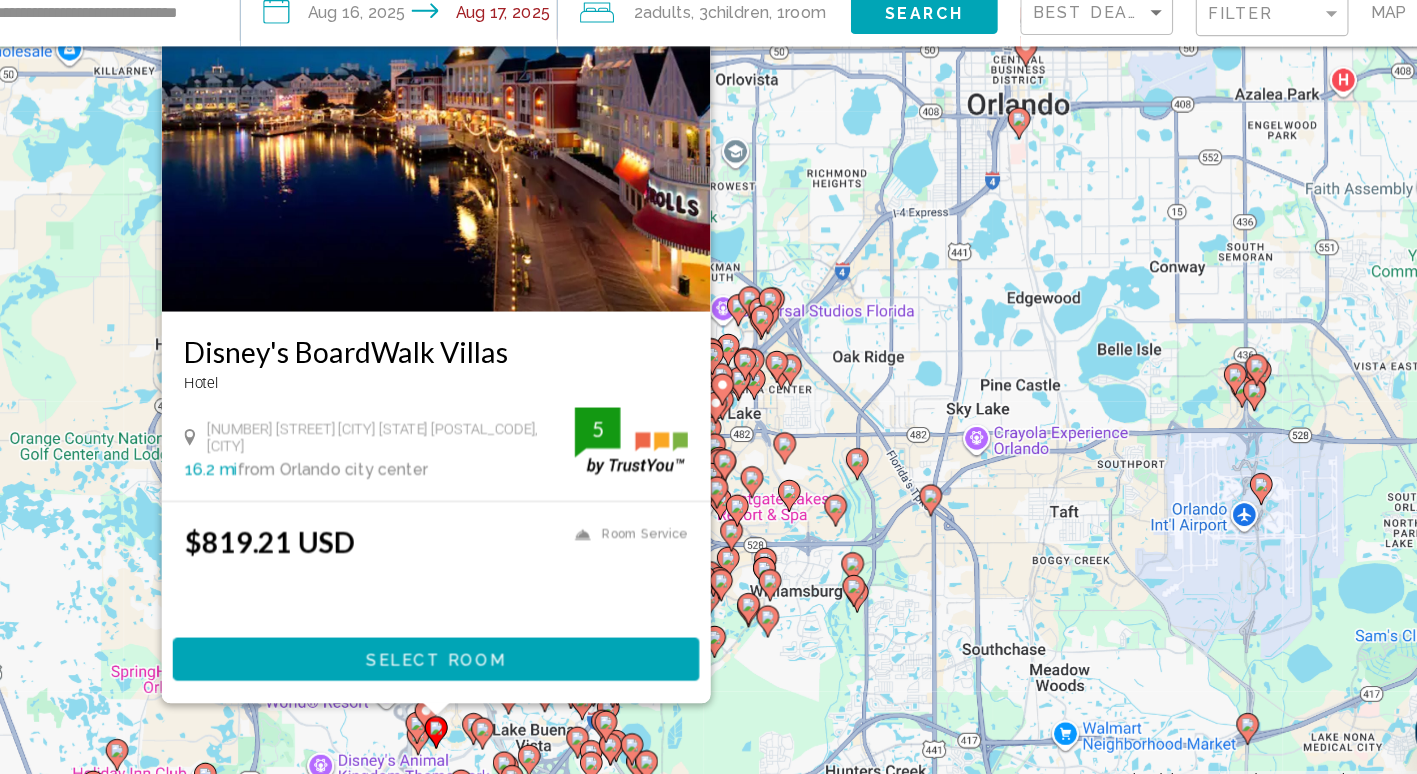 click 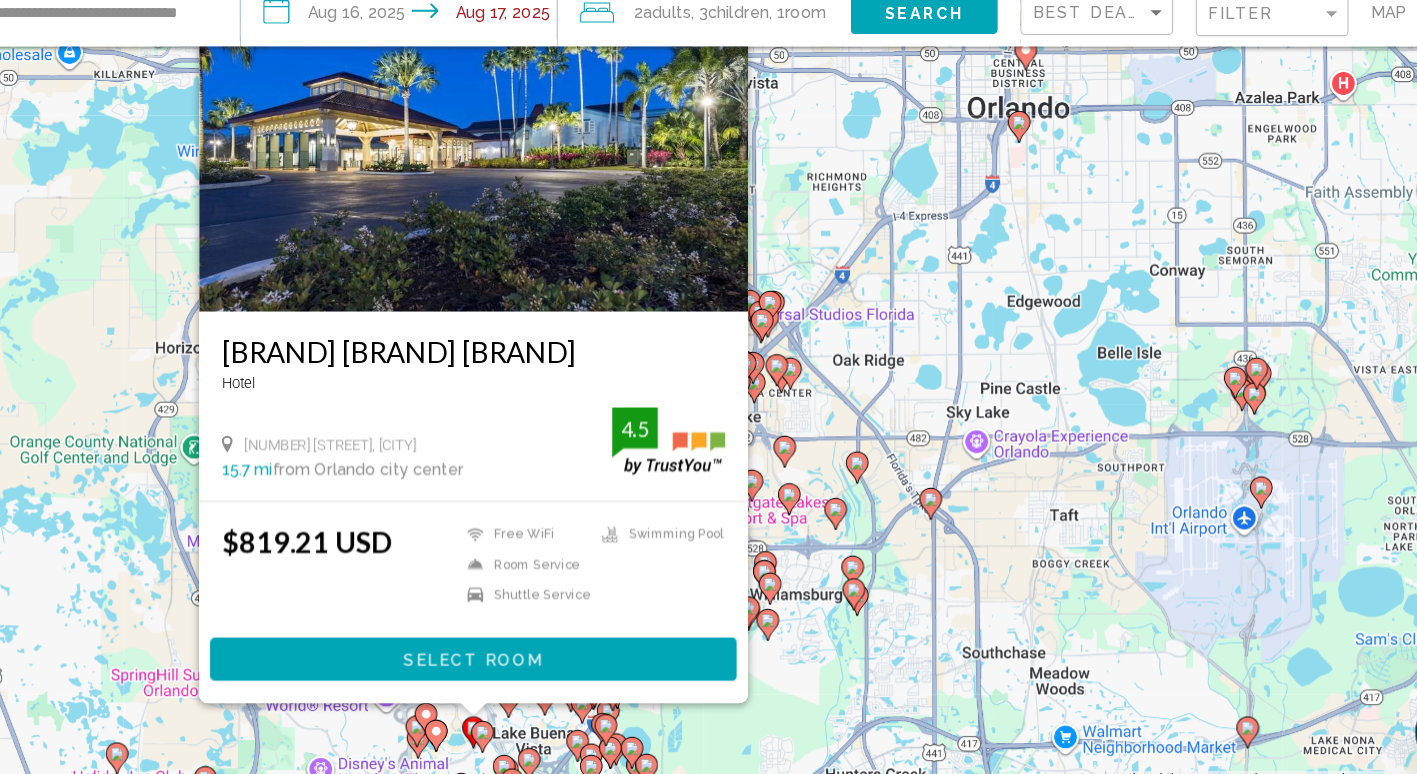 click on "Select Room" at bounding box center [504, 662] 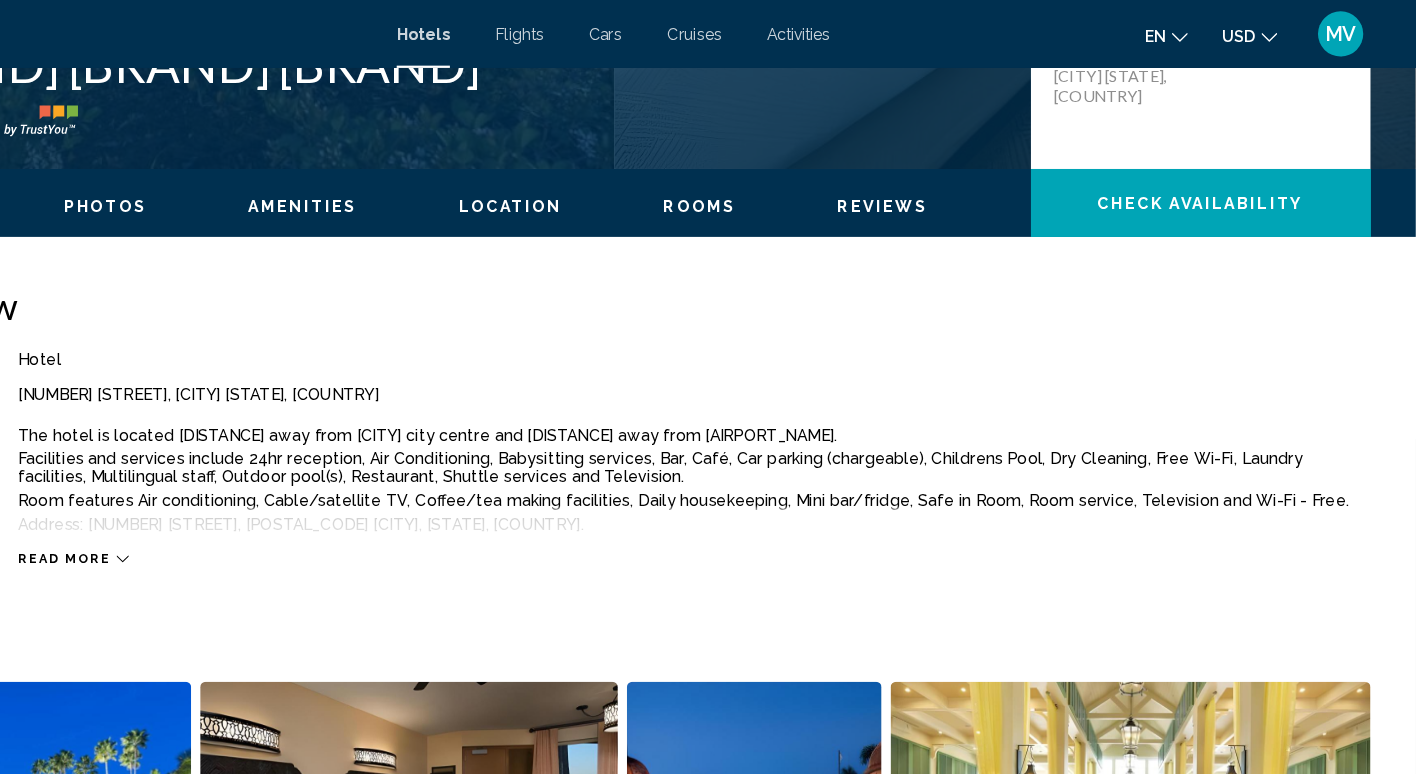 scroll, scrollTop: 504, scrollLeft: 0, axis: vertical 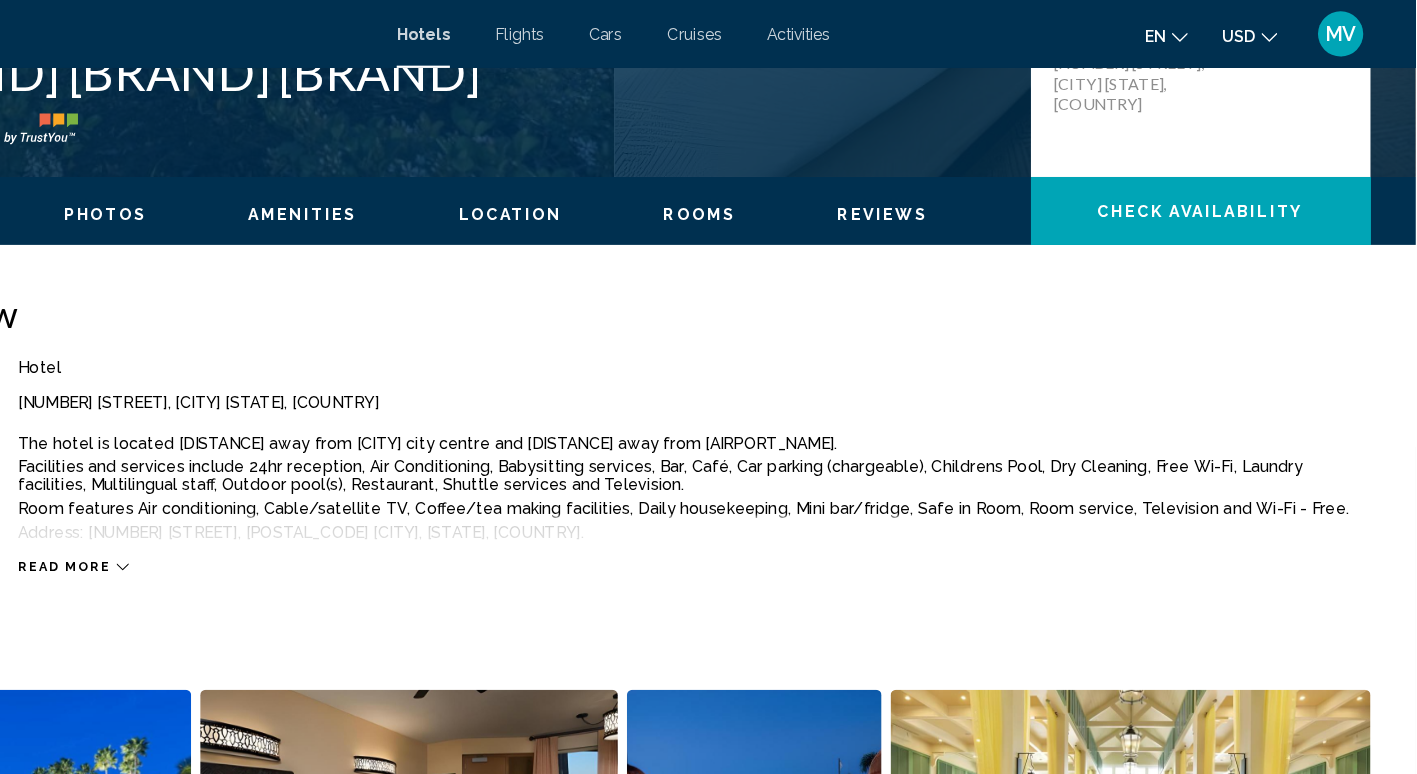 click on "Check Availability" 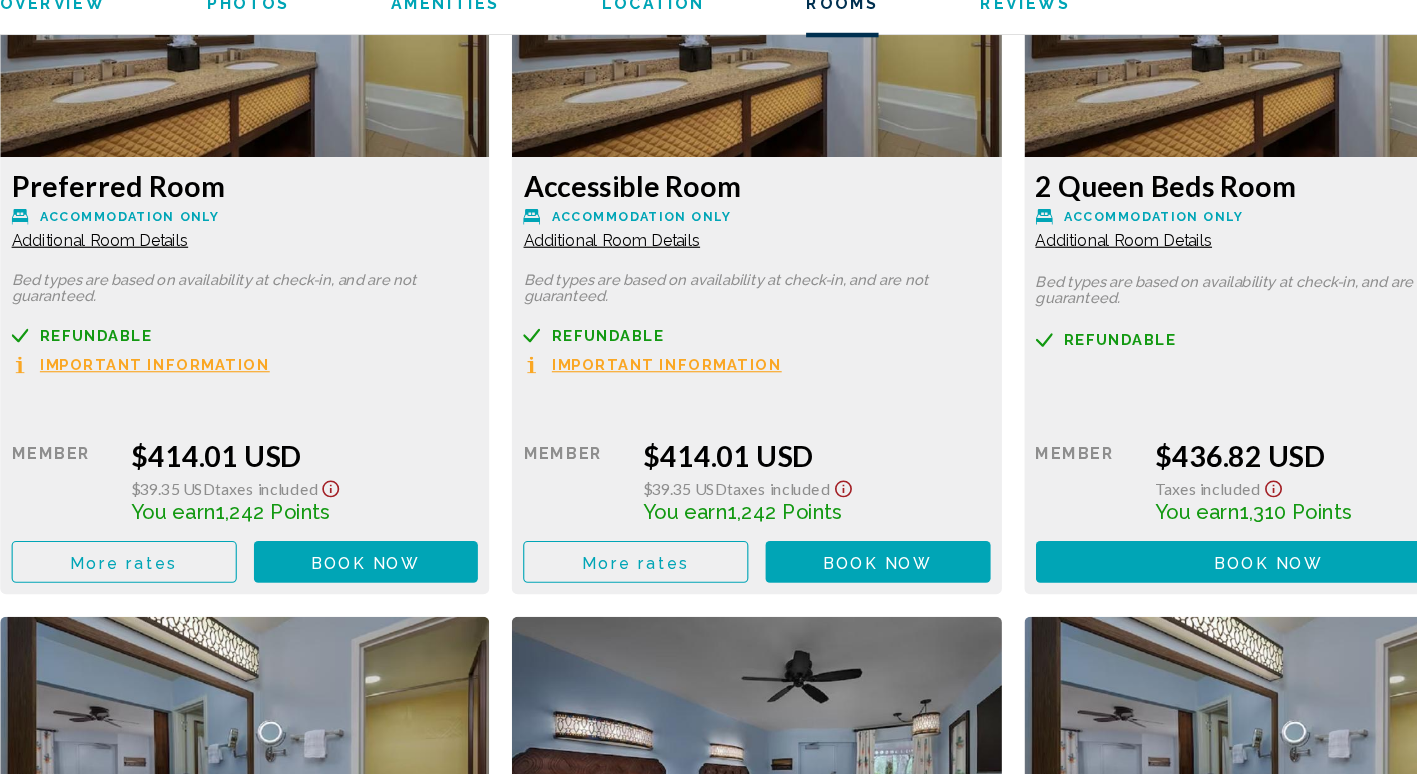 scroll, scrollTop: 2814, scrollLeft: 0, axis: vertical 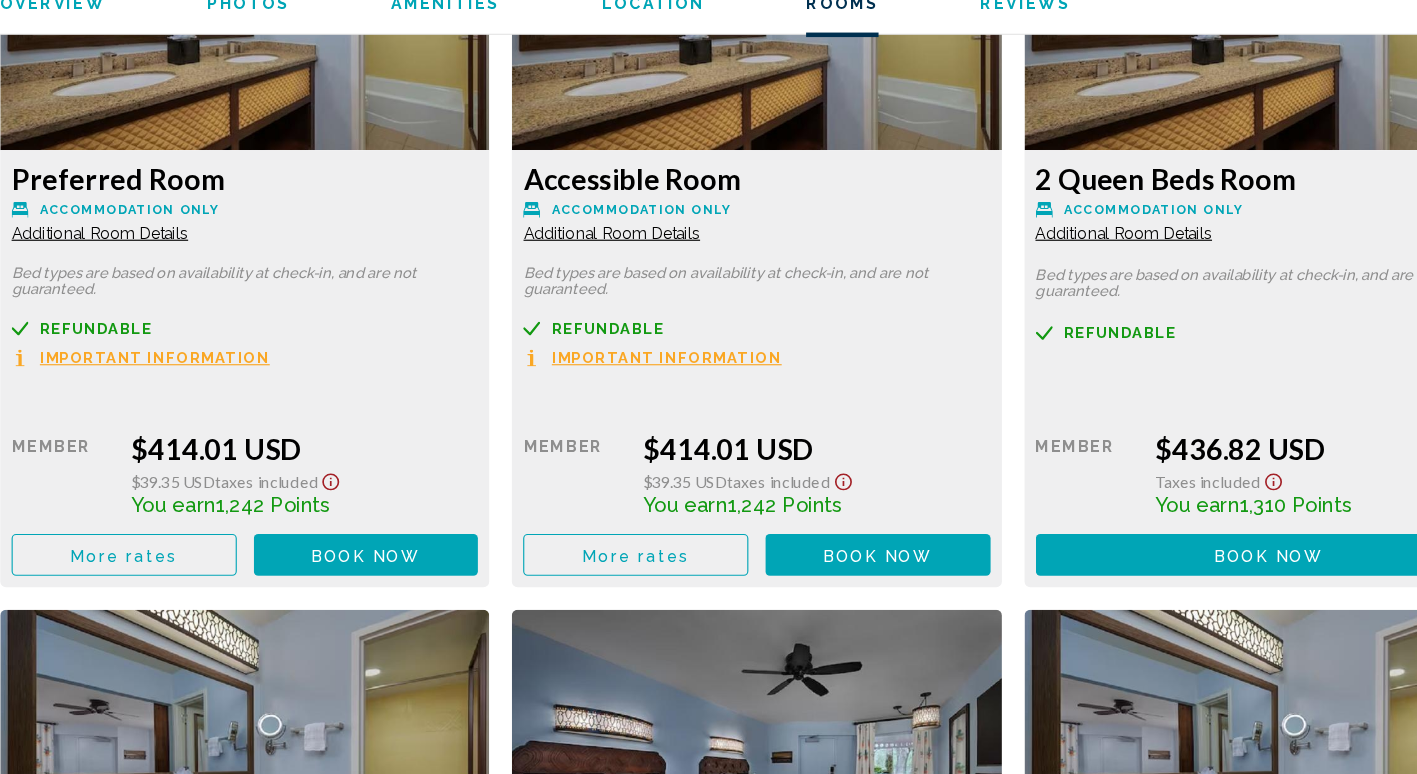 click on "Important Information" at bounding box center (176, 406) 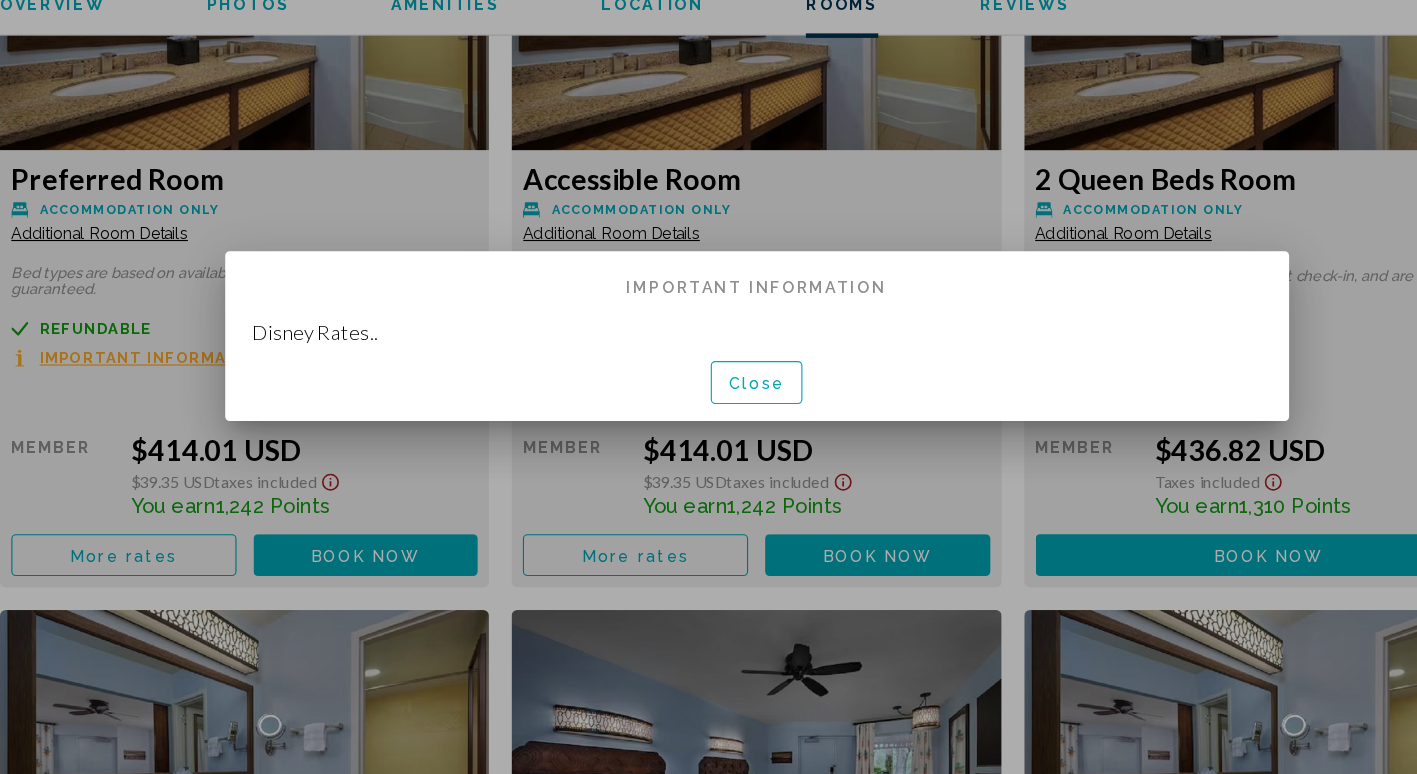 scroll, scrollTop: 0, scrollLeft: 0, axis: both 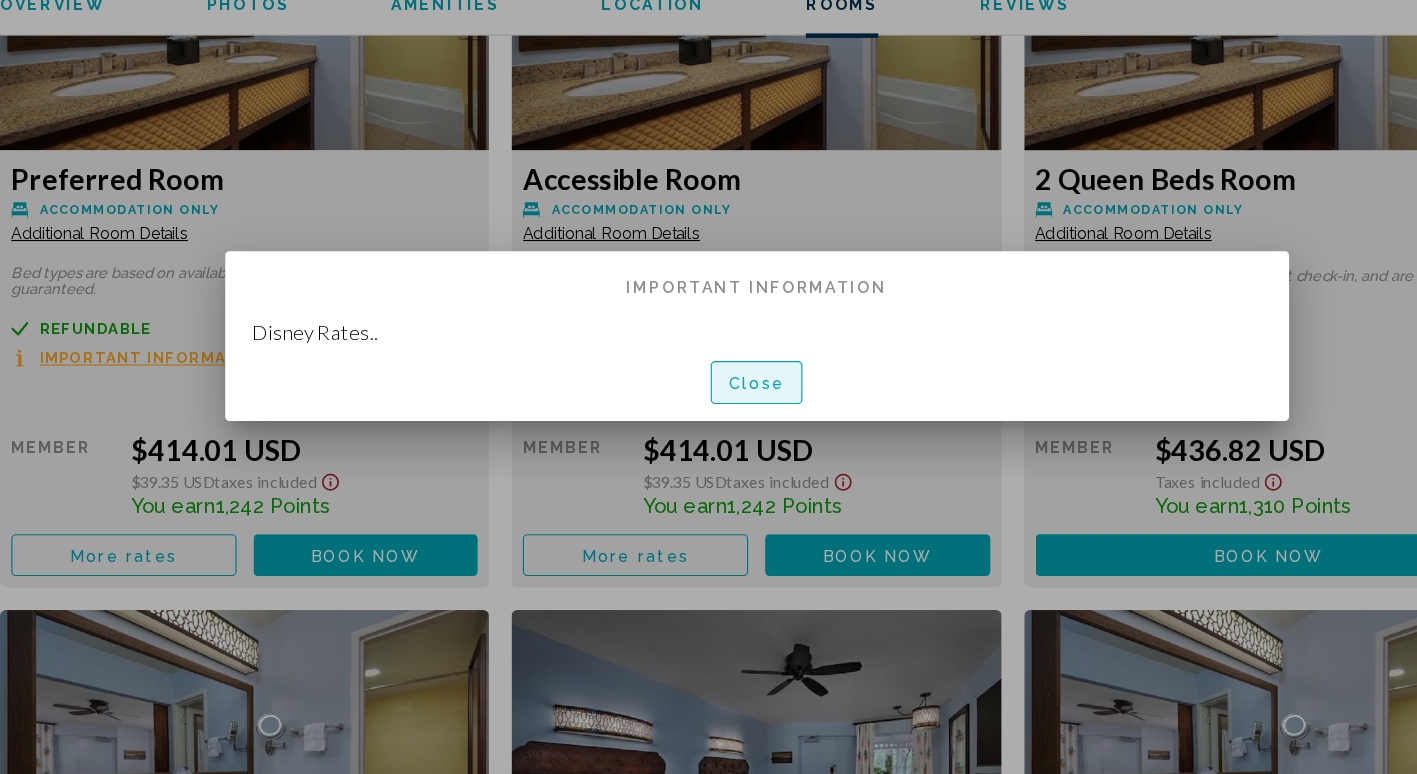 click on "Close" at bounding box center [709, 429] 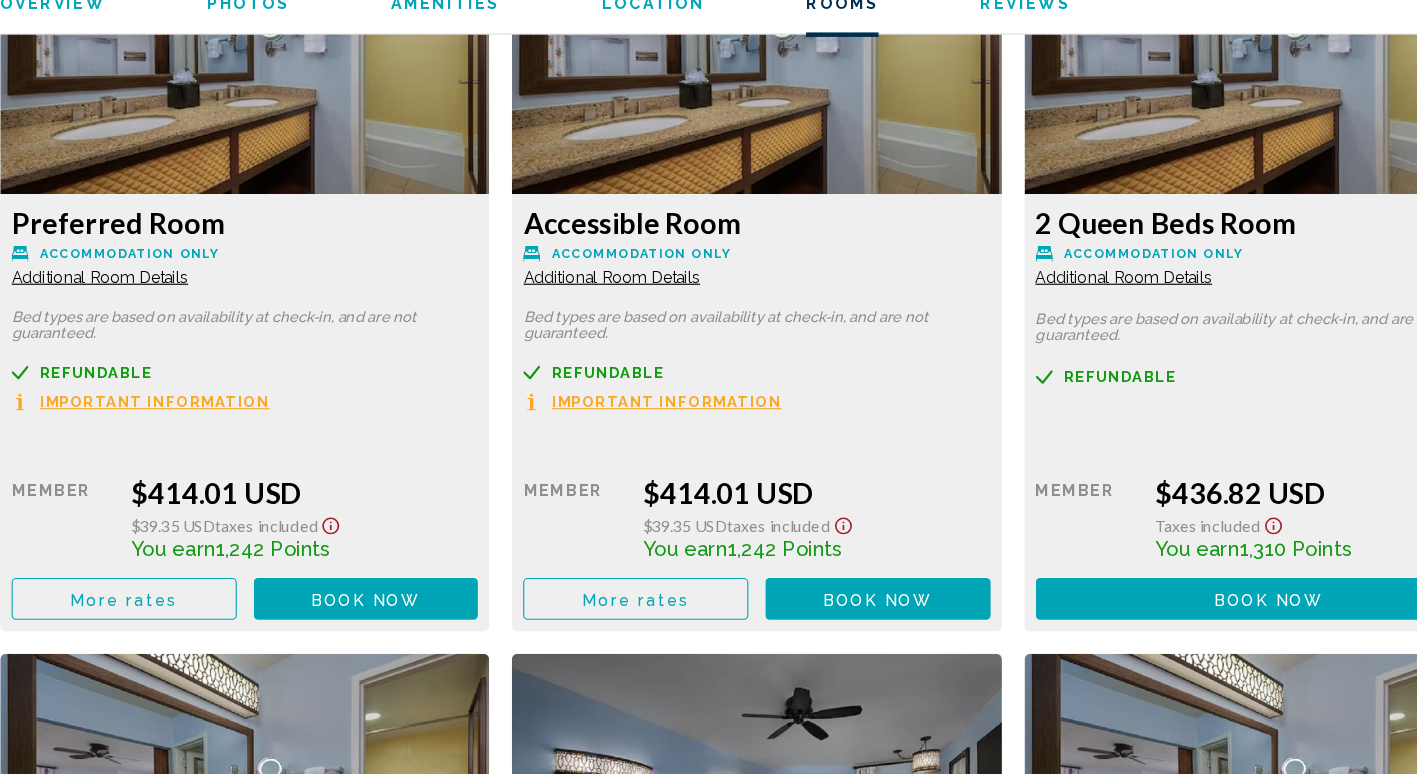scroll, scrollTop: 2807, scrollLeft: 0, axis: vertical 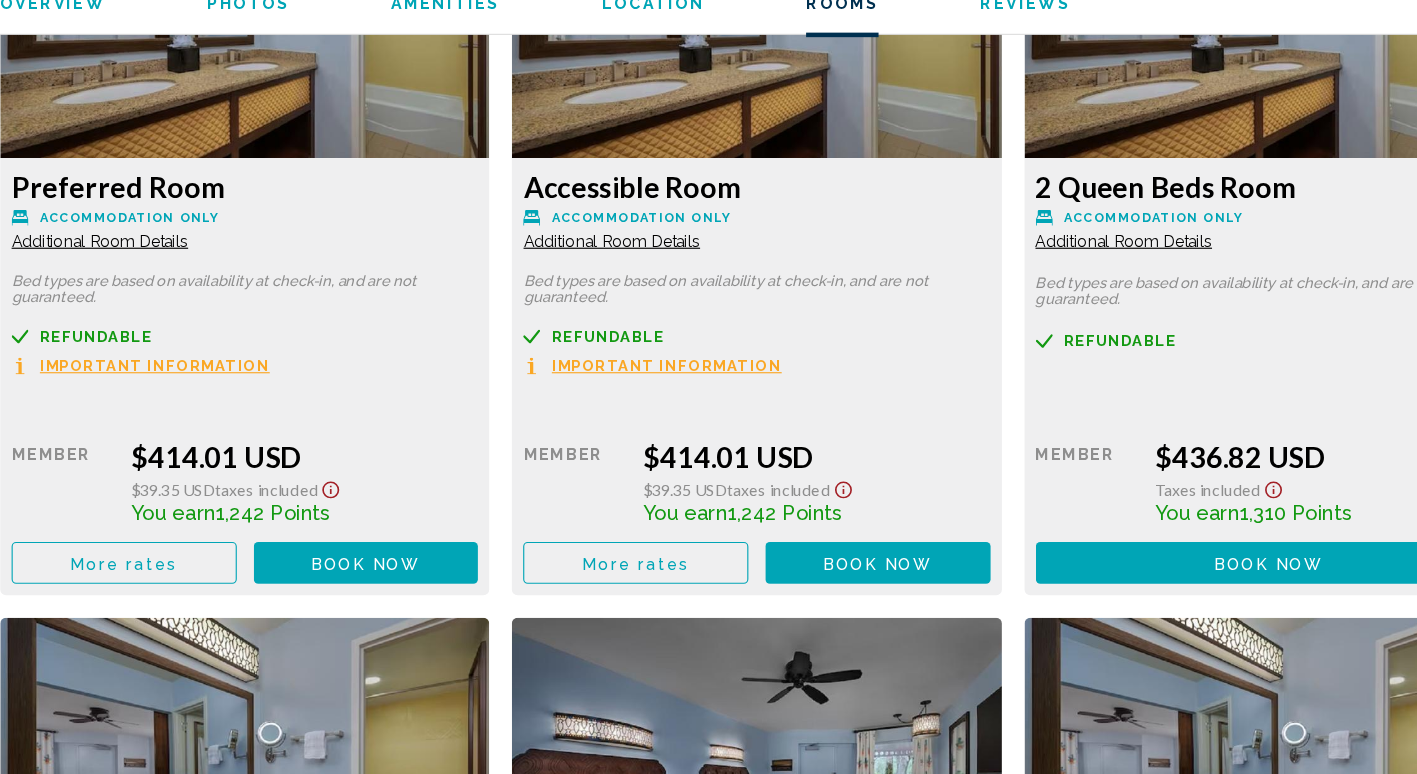 click on "More rates" at bounding box center (149, 588) 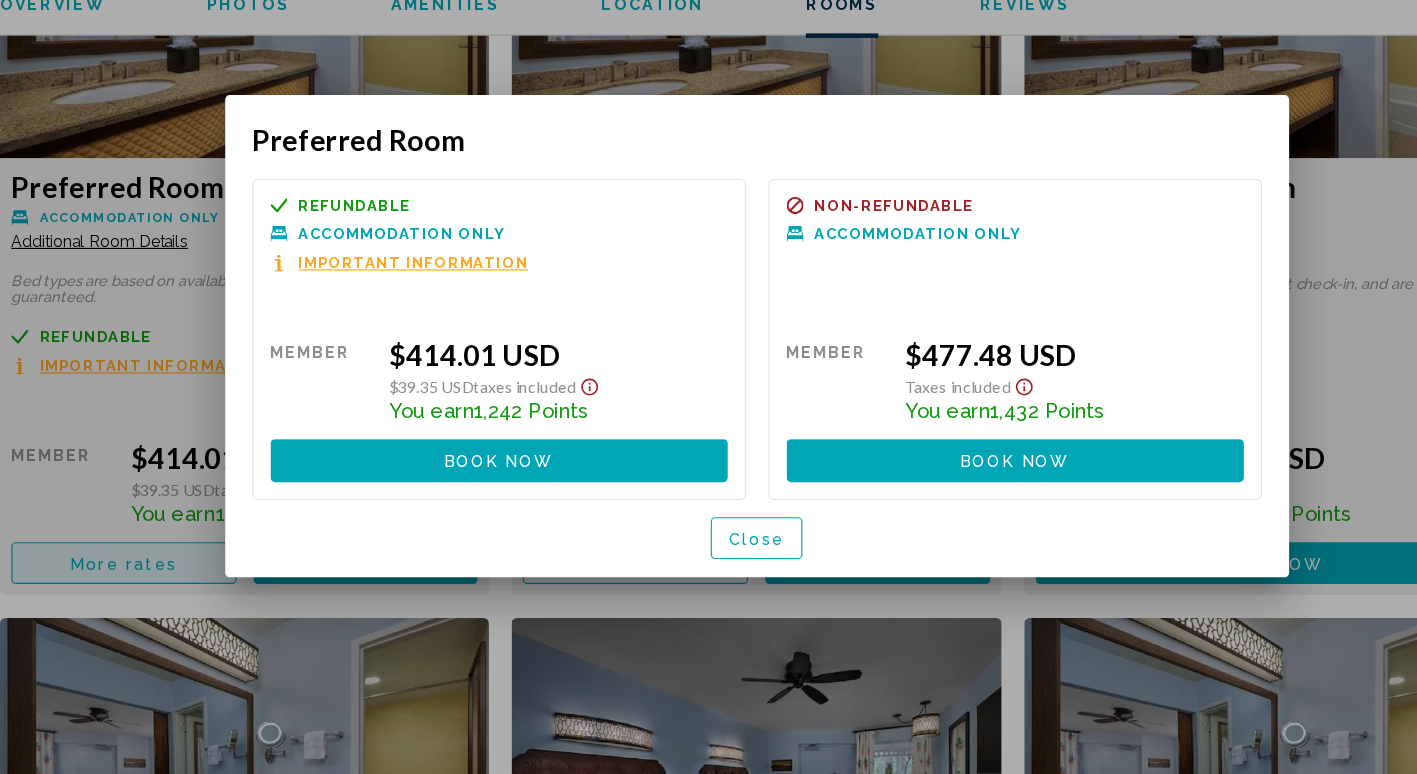 scroll, scrollTop: 0, scrollLeft: 0, axis: both 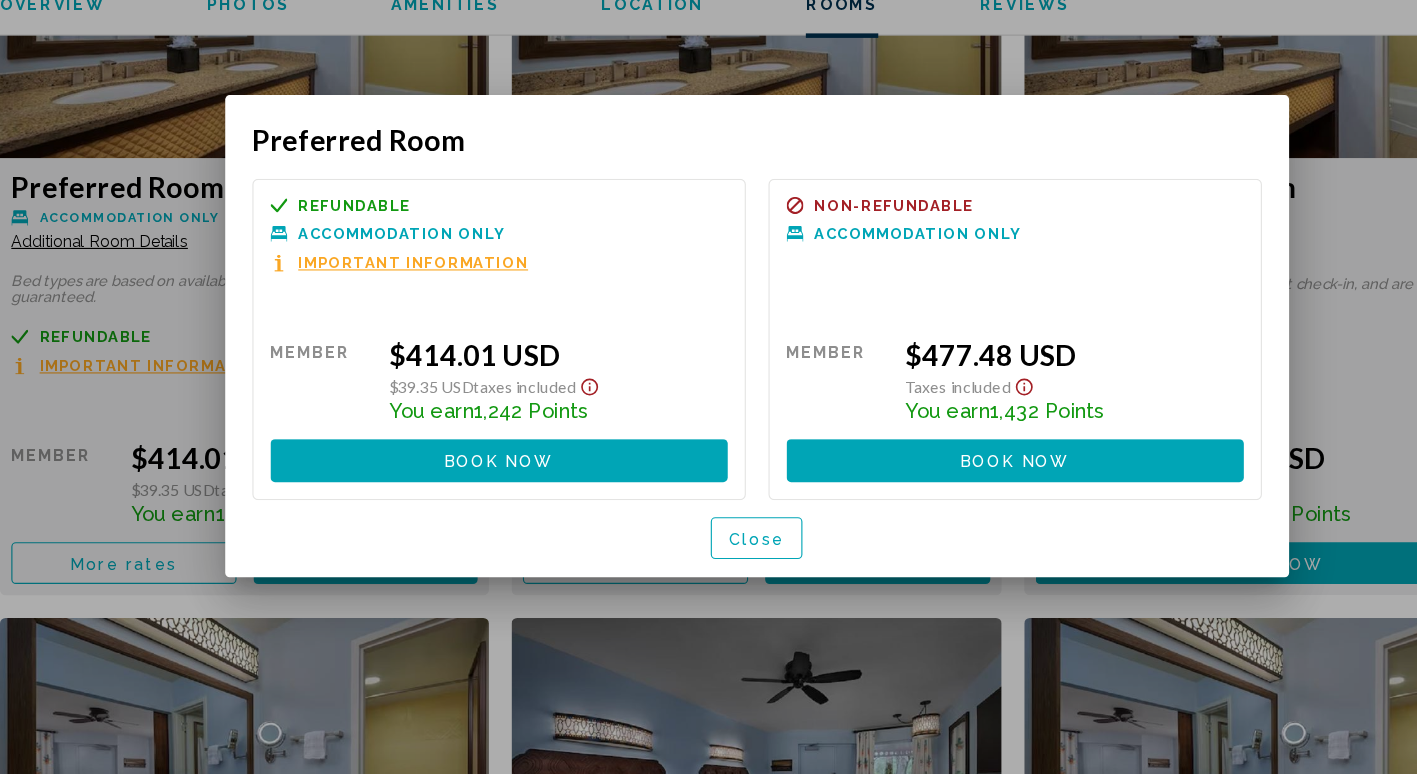 click at bounding box center (708, 387) 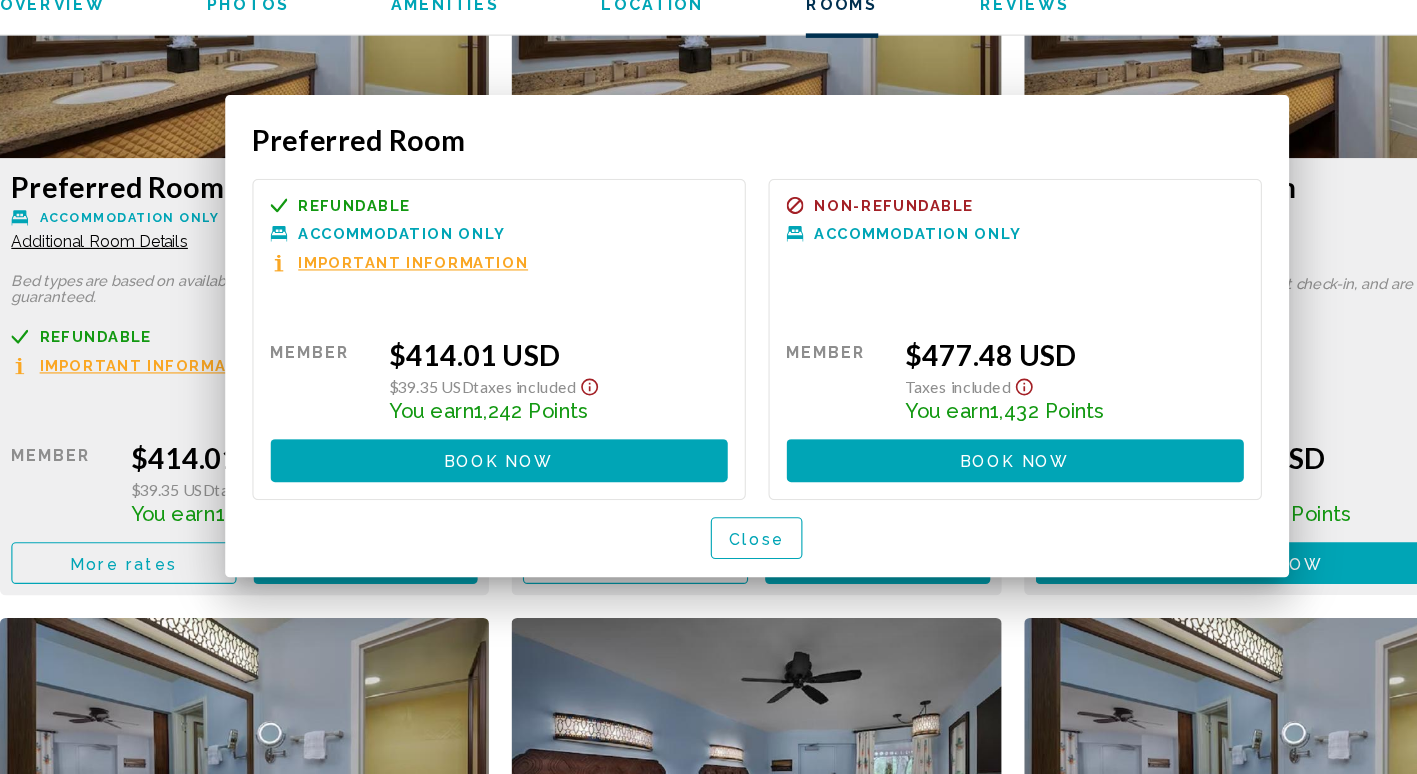 scroll, scrollTop: 2807, scrollLeft: 0, axis: vertical 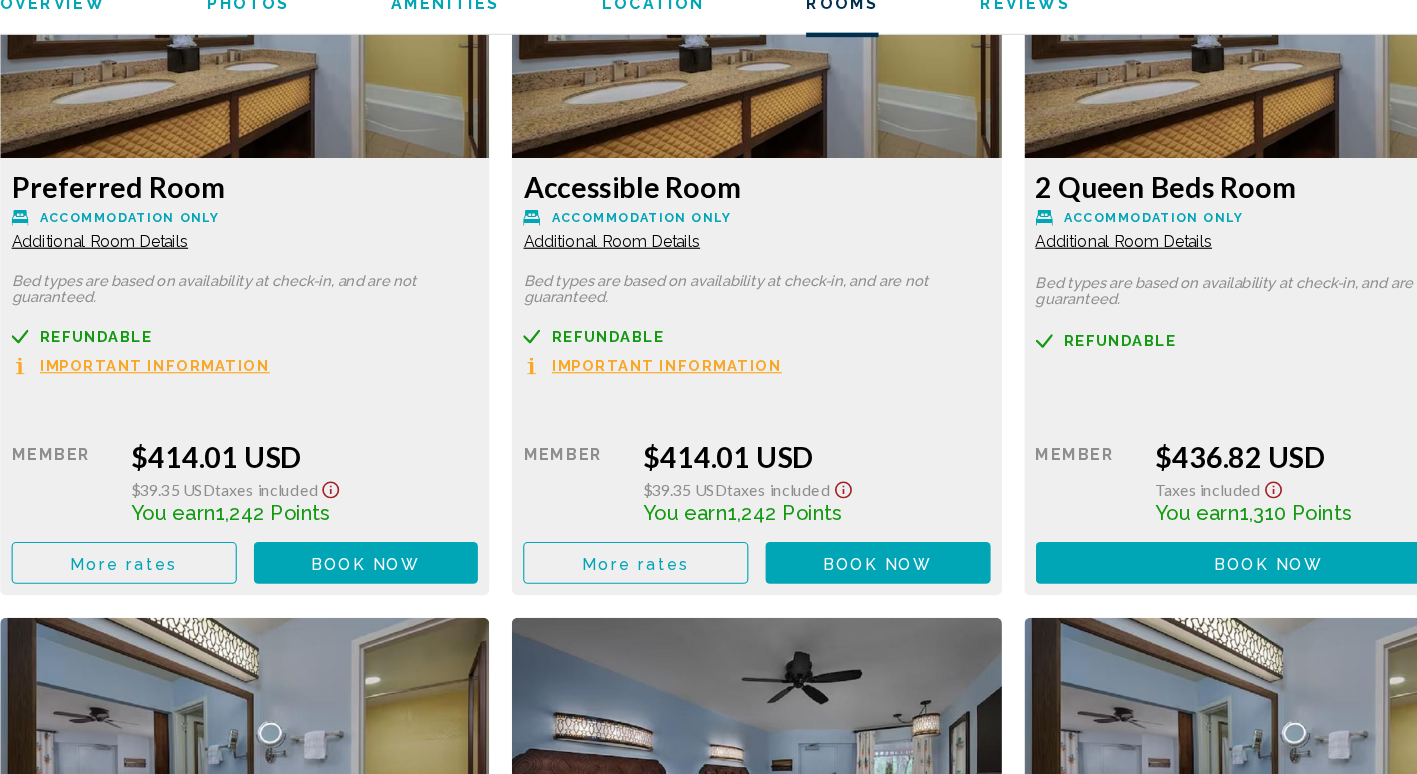click 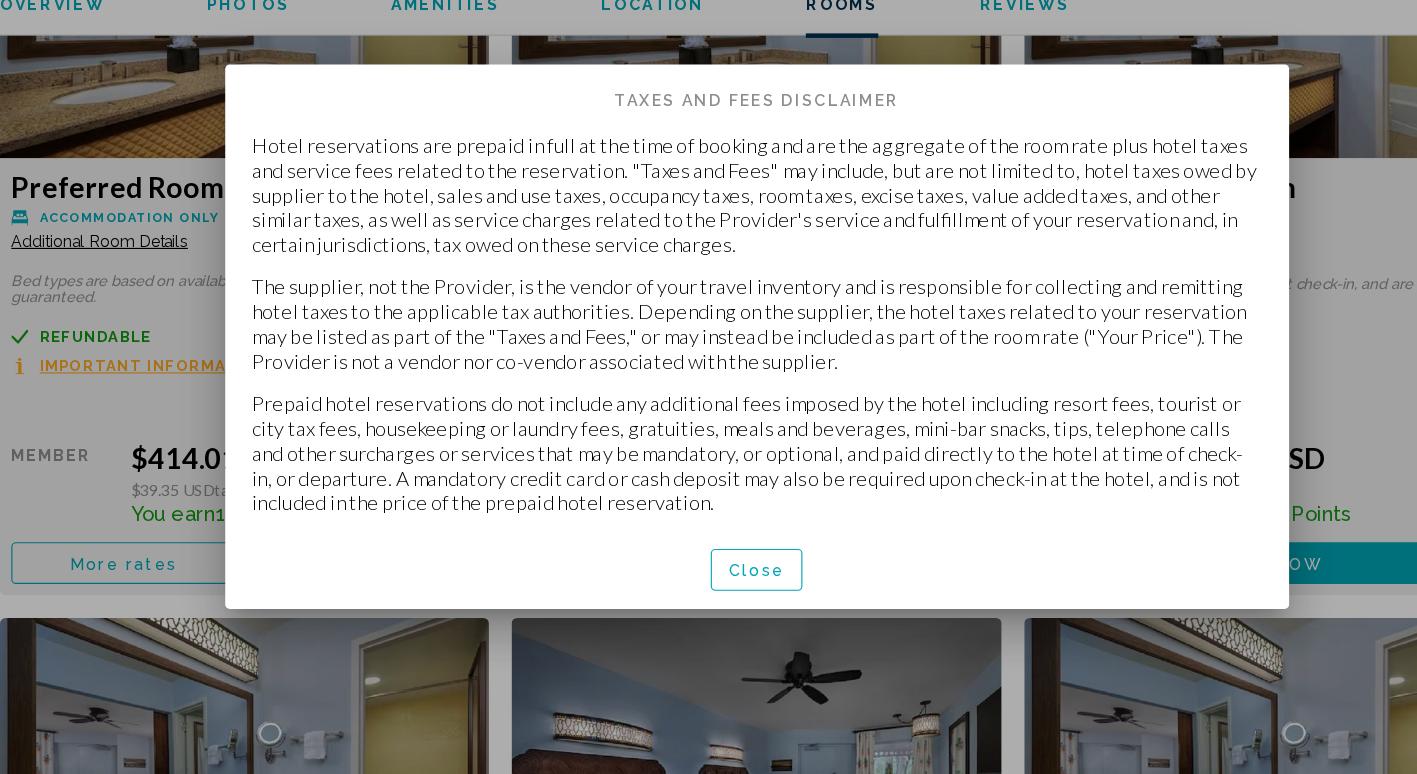 click on "Close" at bounding box center (709, 594) 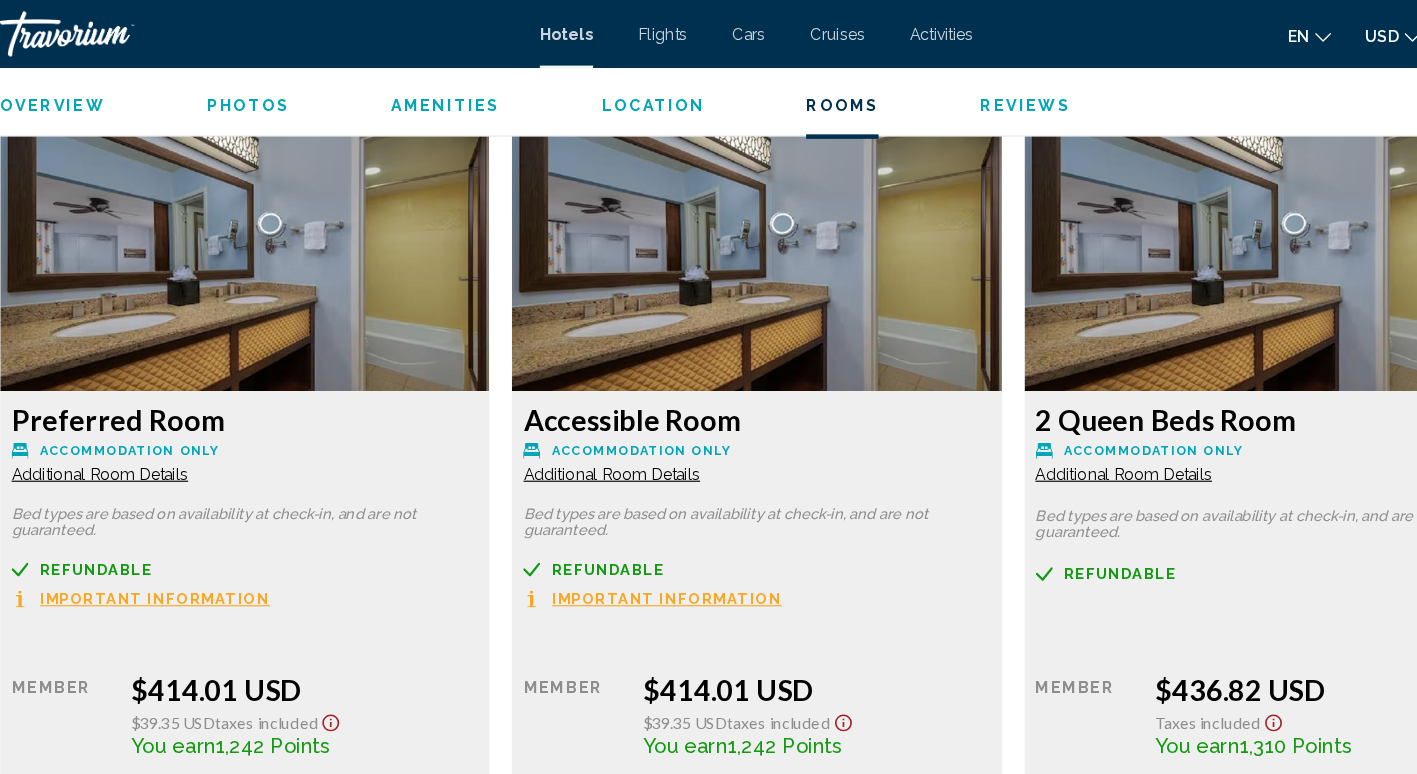 scroll, scrollTop: 2690, scrollLeft: 0, axis: vertical 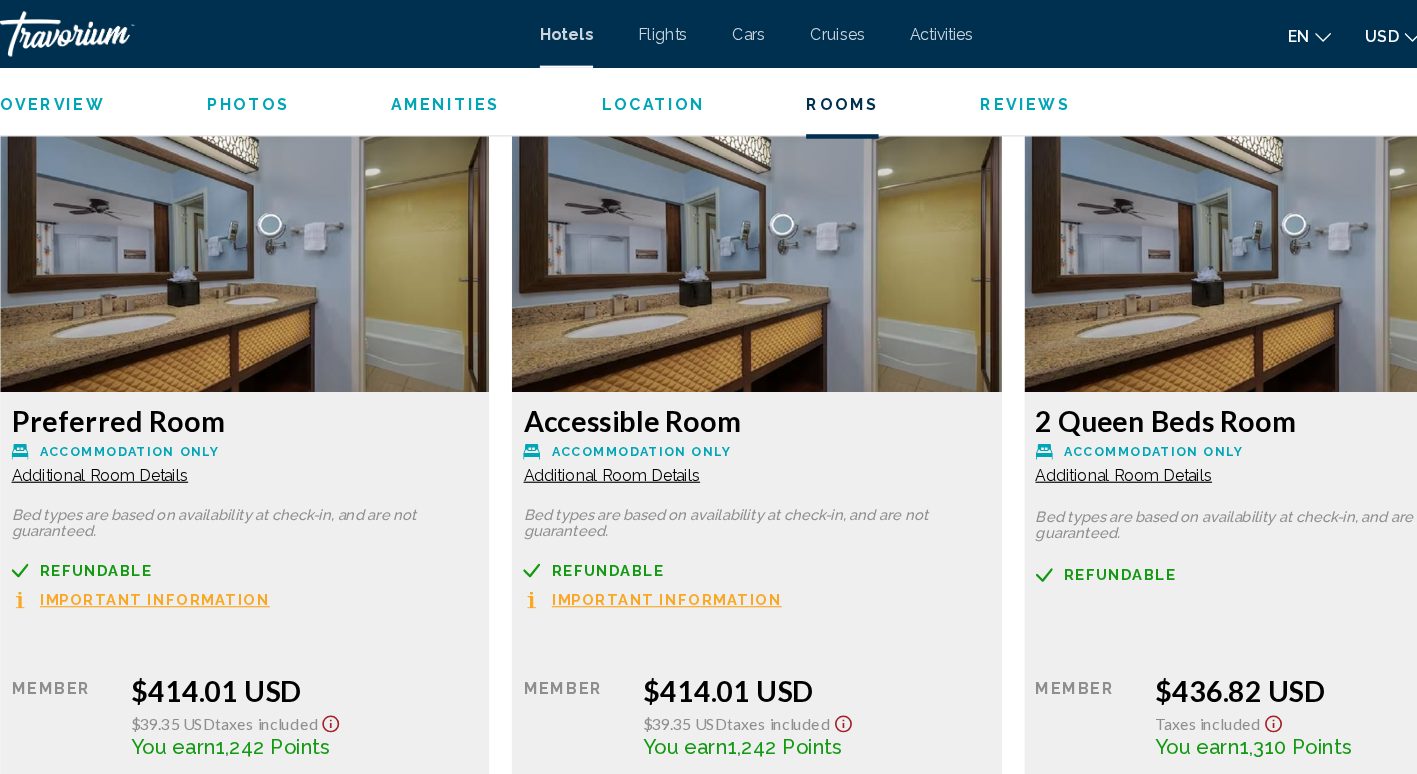 click on "Cruises" at bounding box center [780, 30] 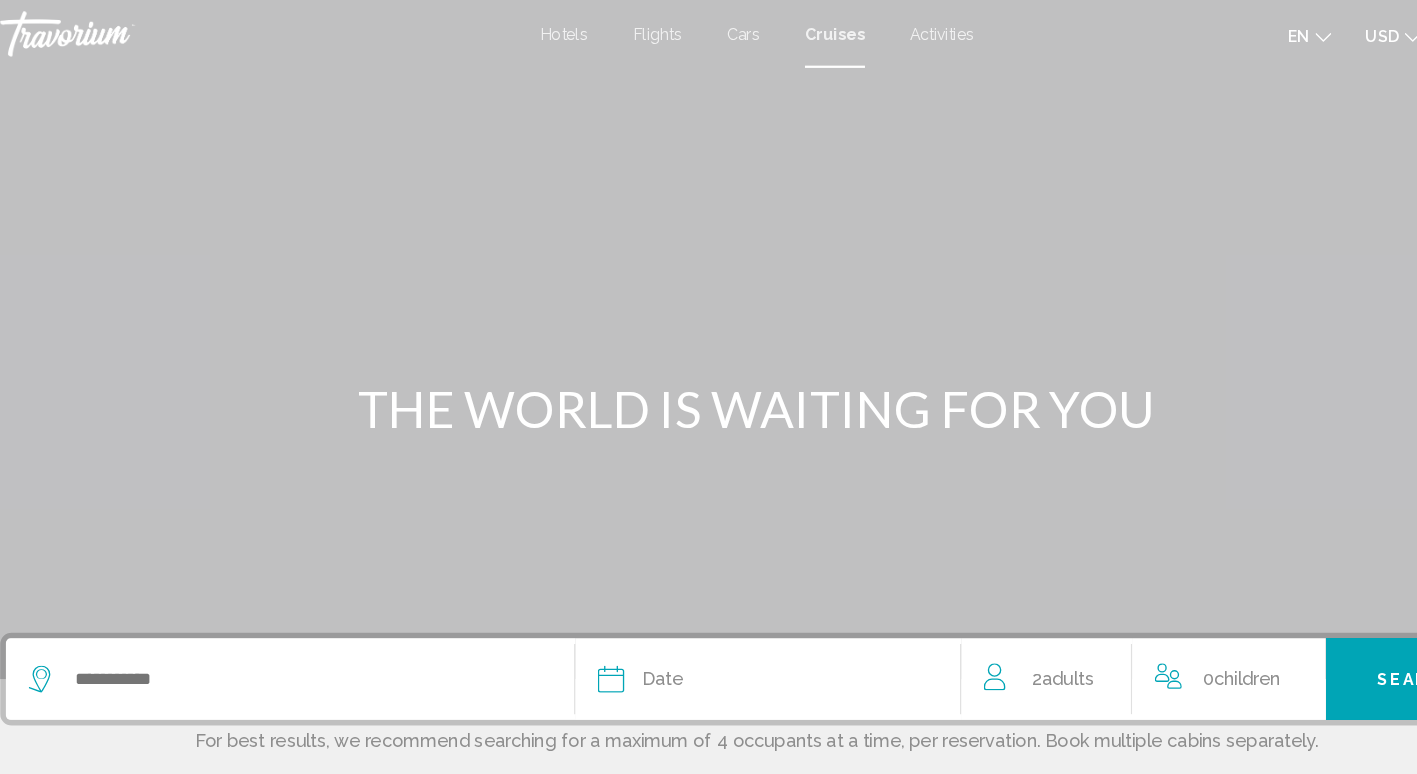 scroll, scrollTop: 90, scrollLeft: 0, axis: vertical 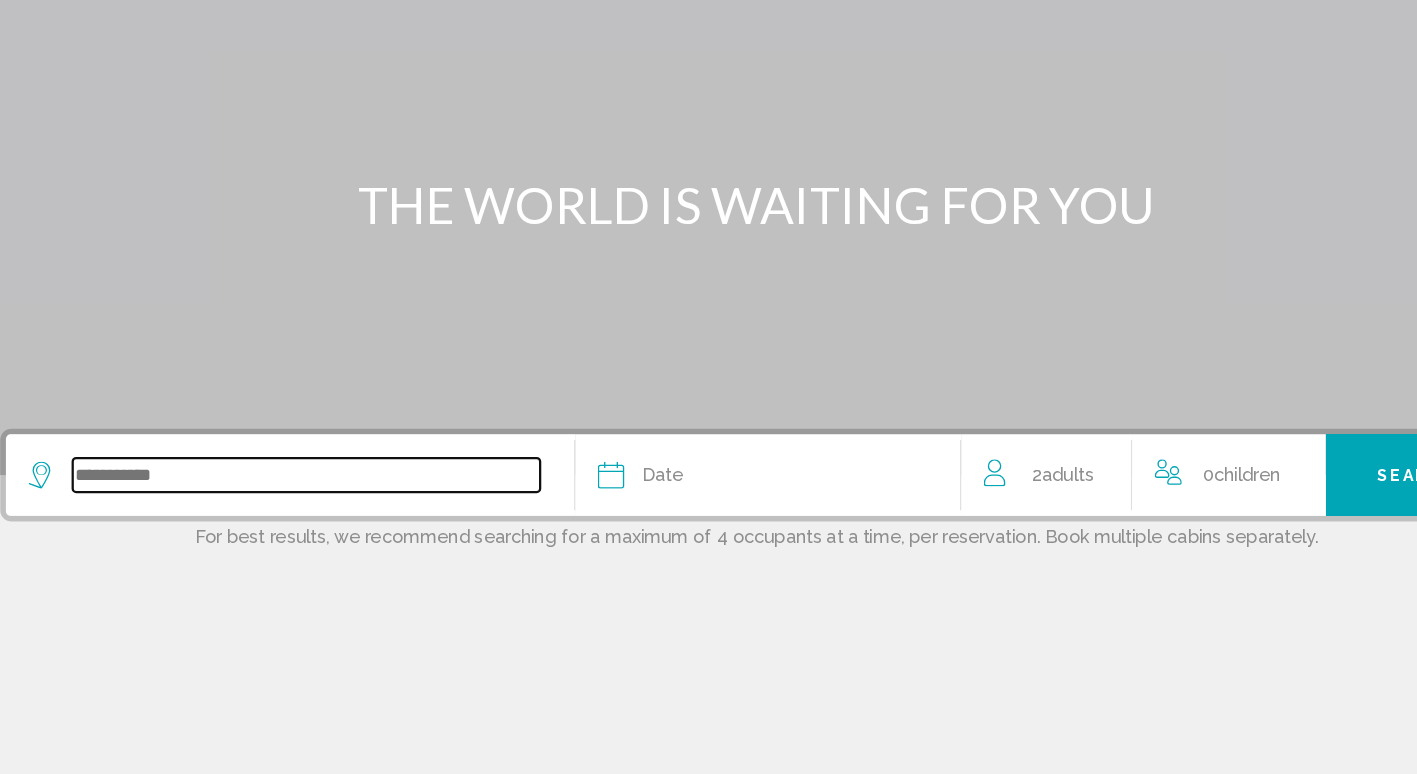click at bounding box center (310, 510) 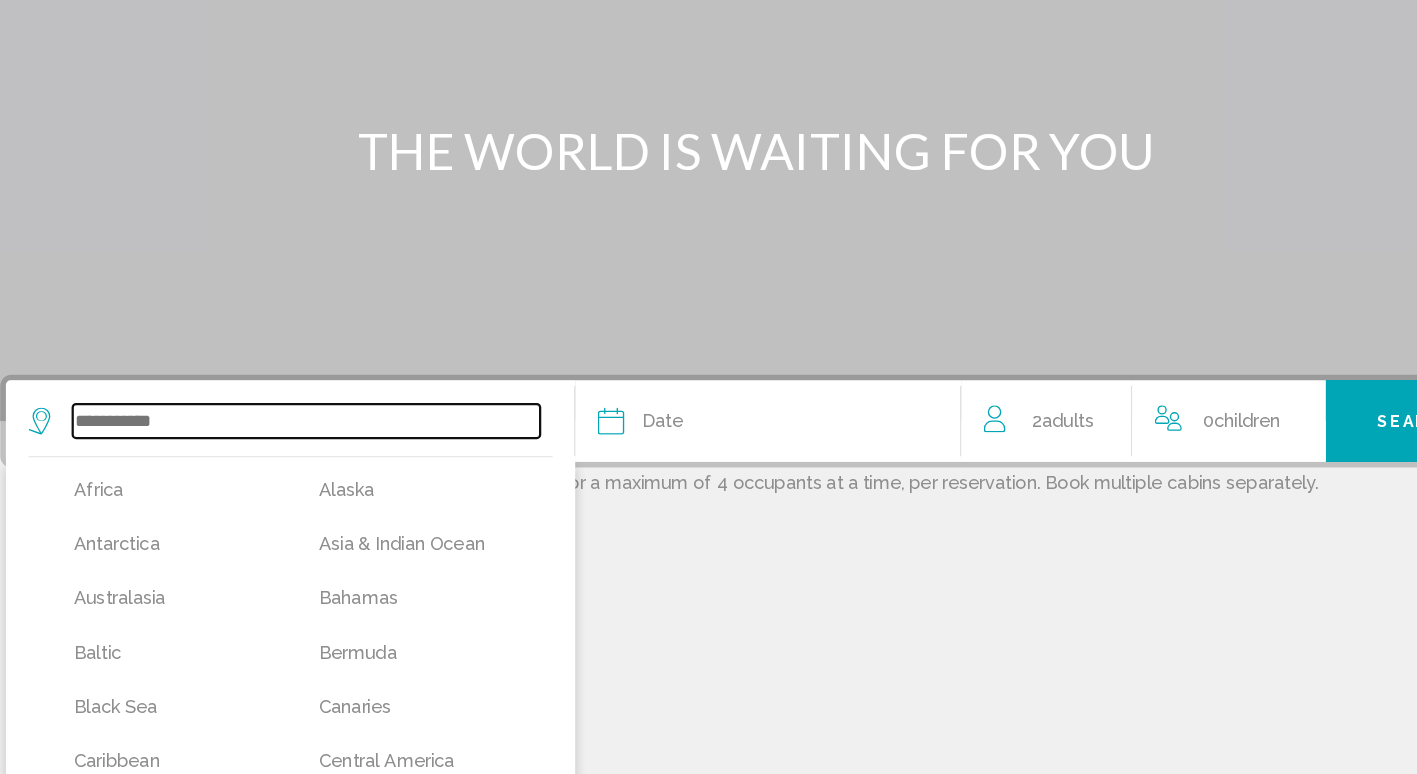 scroll, scrollTop: 178, scrollLeft: 0, axis: vertical 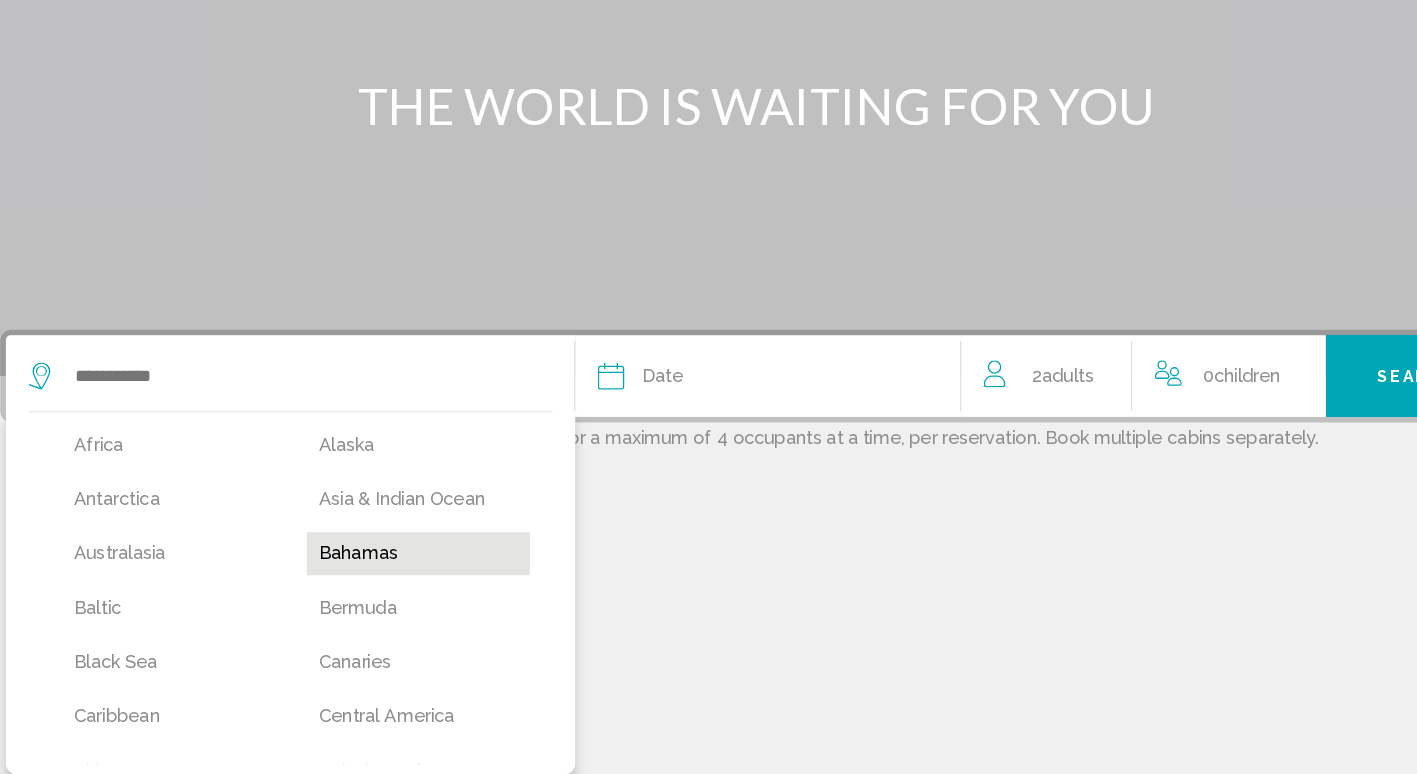 click on "Bahamas" at bounding box center (409, 579) 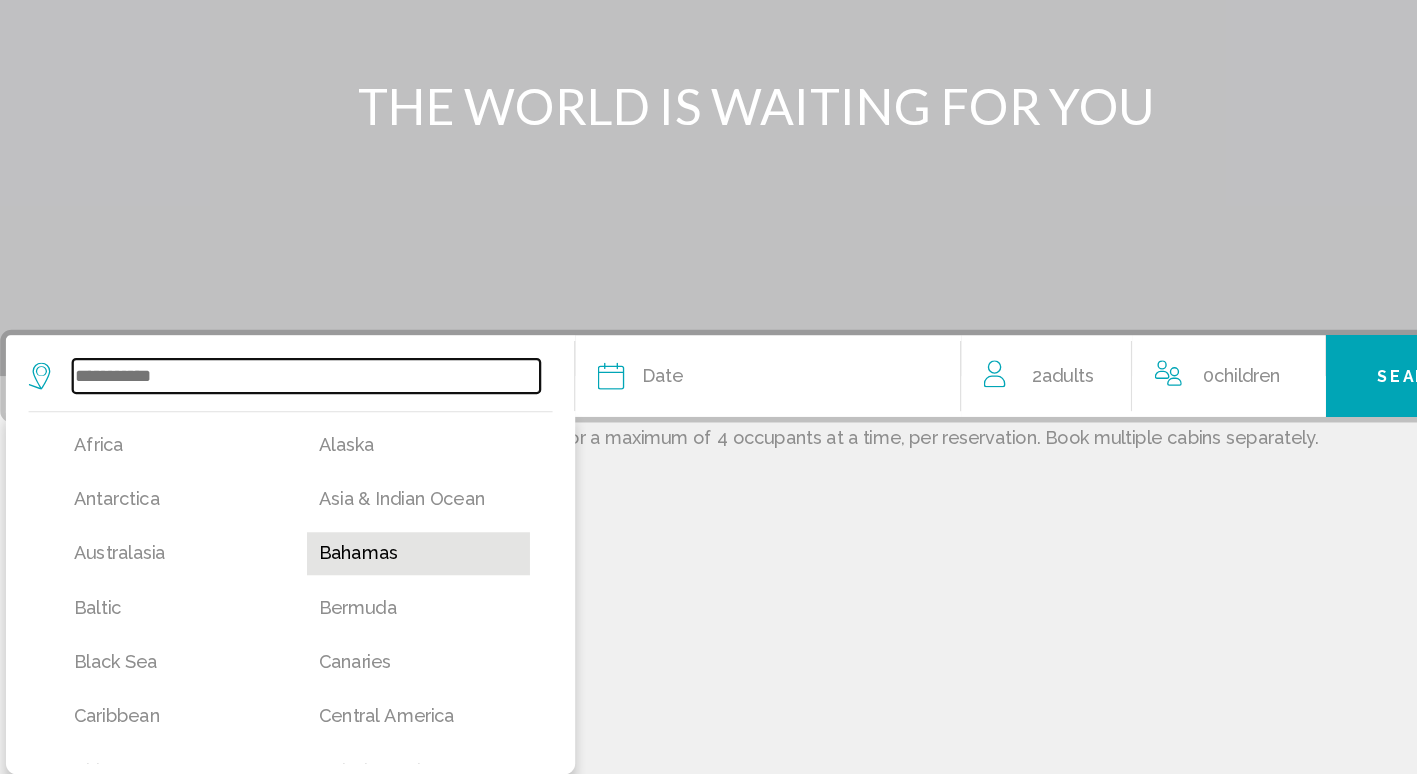 type on "*******" 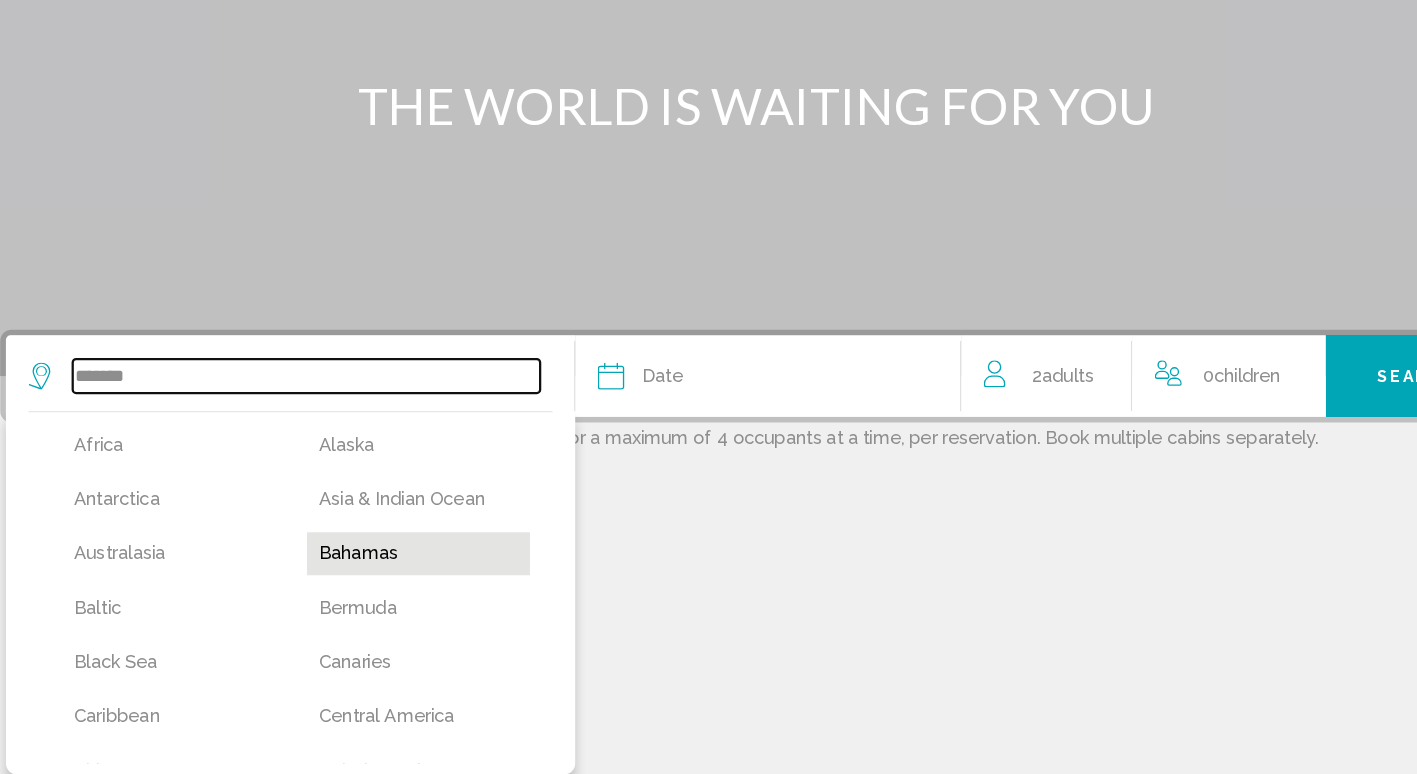 scroll, scrollTop: 90, scrollLeft: 0, axis: vertical 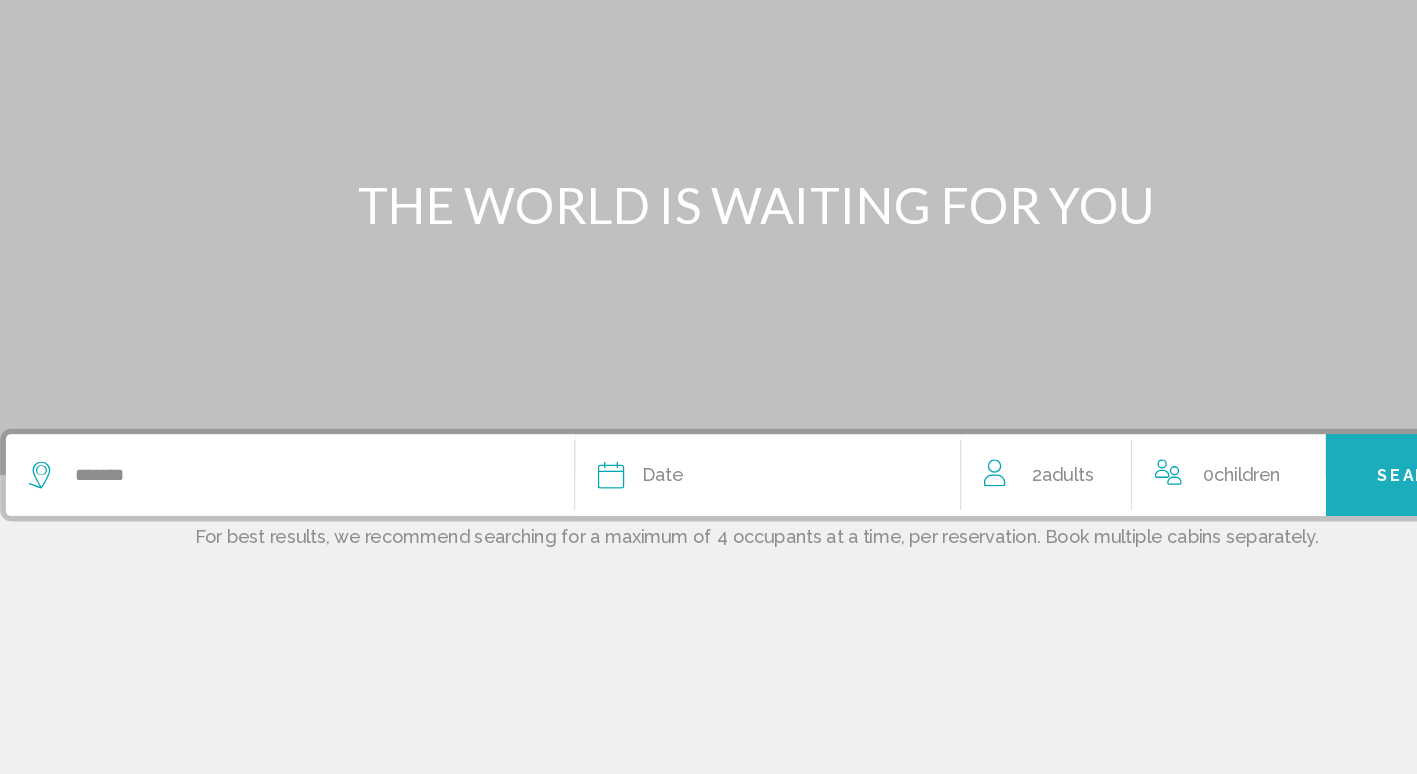 click on "Search" at bounding box center (1291, 510) 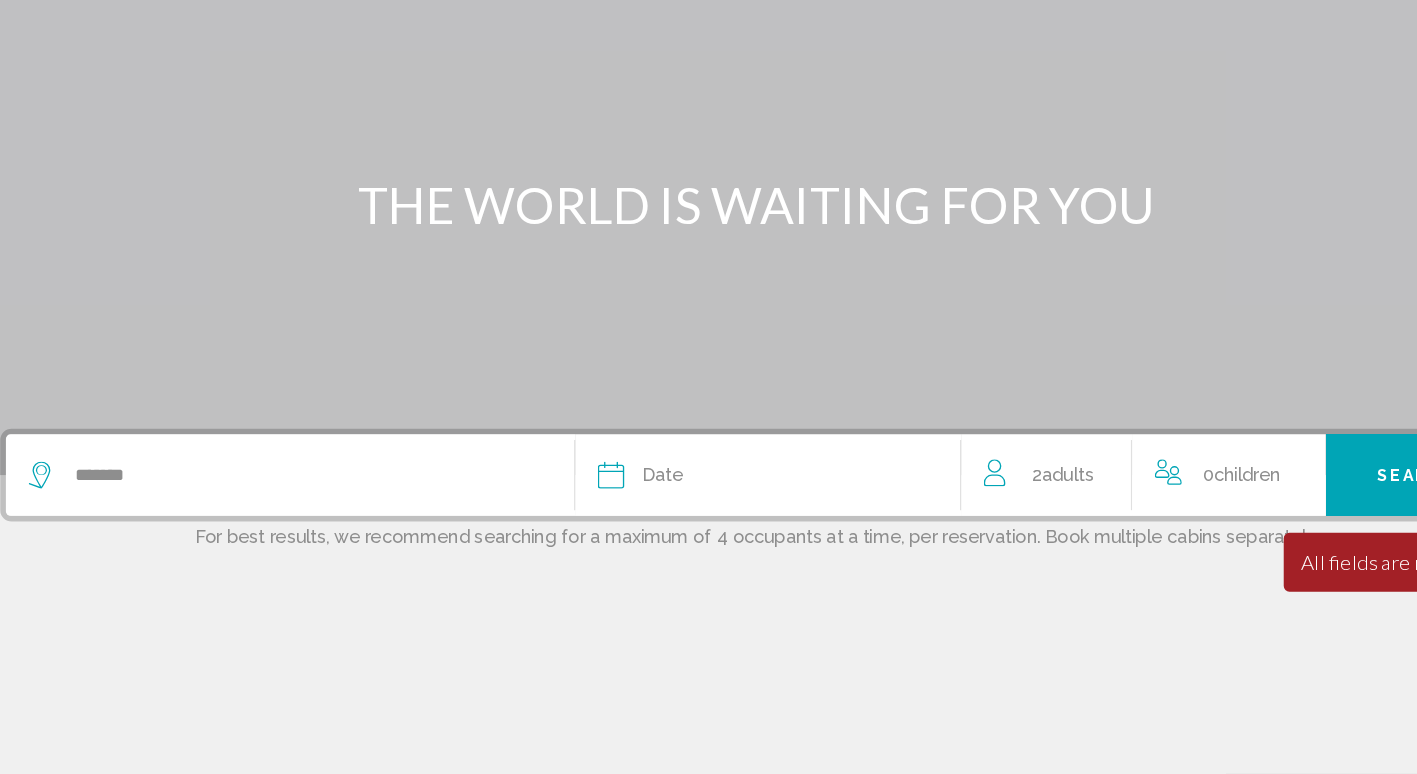 click on "Date" 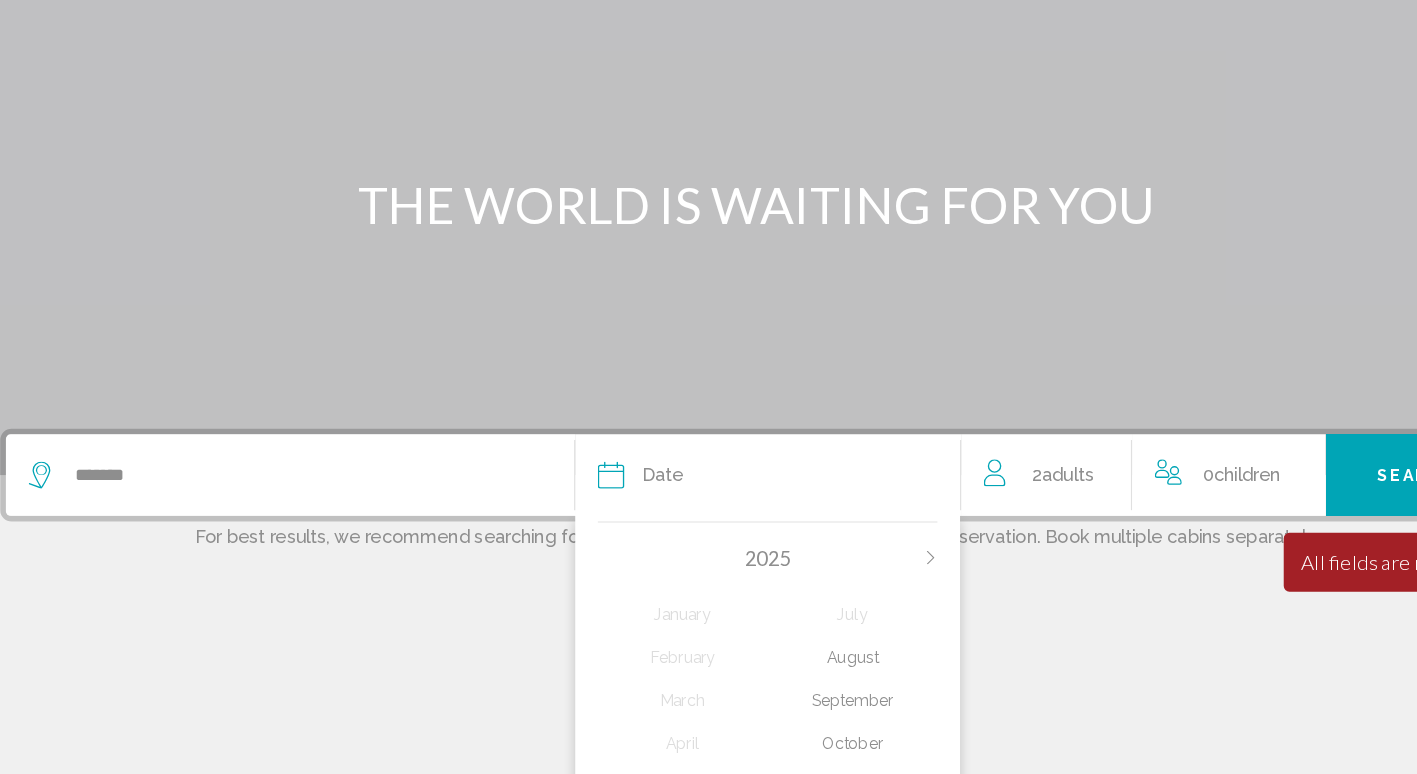 scroll, scrollTop: 178, scrollLeft: 0, axis: vertical 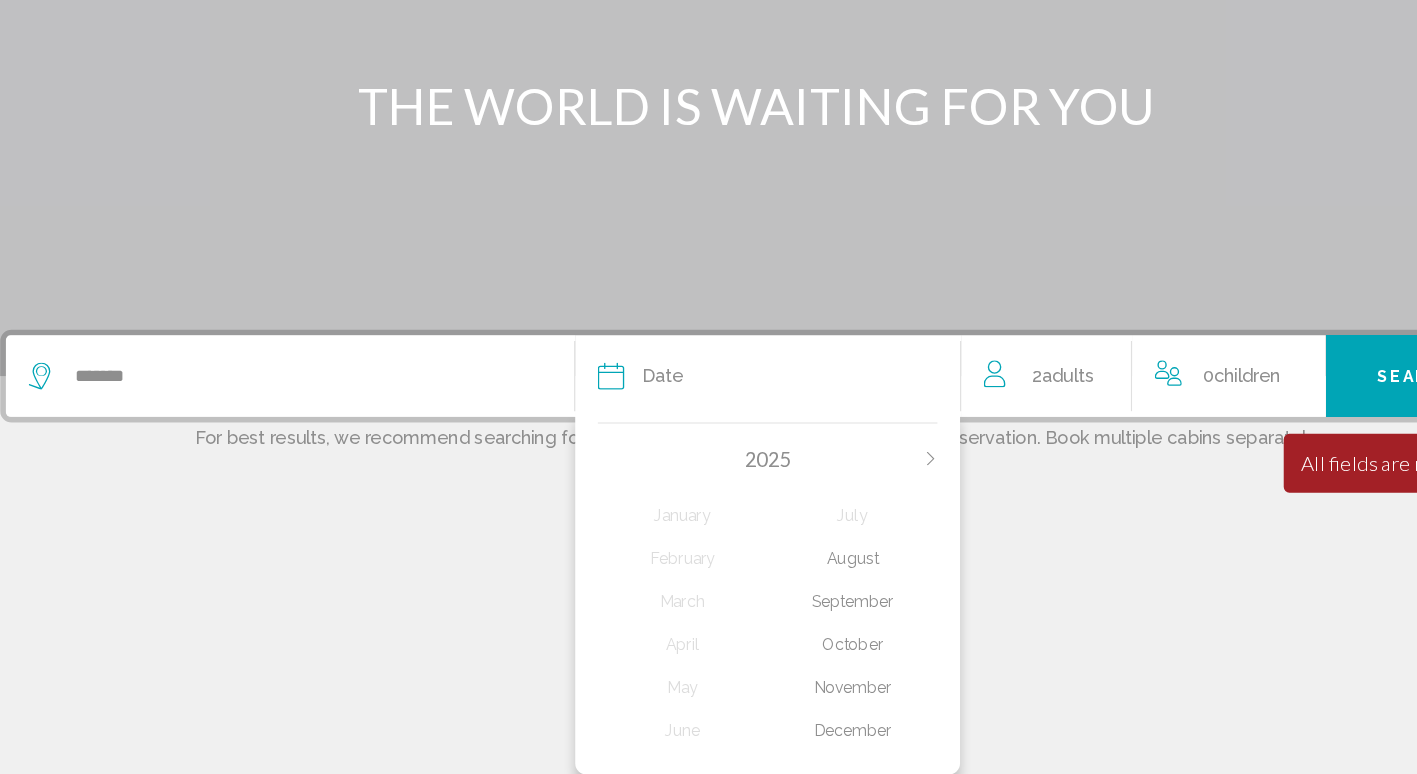 click on "August" 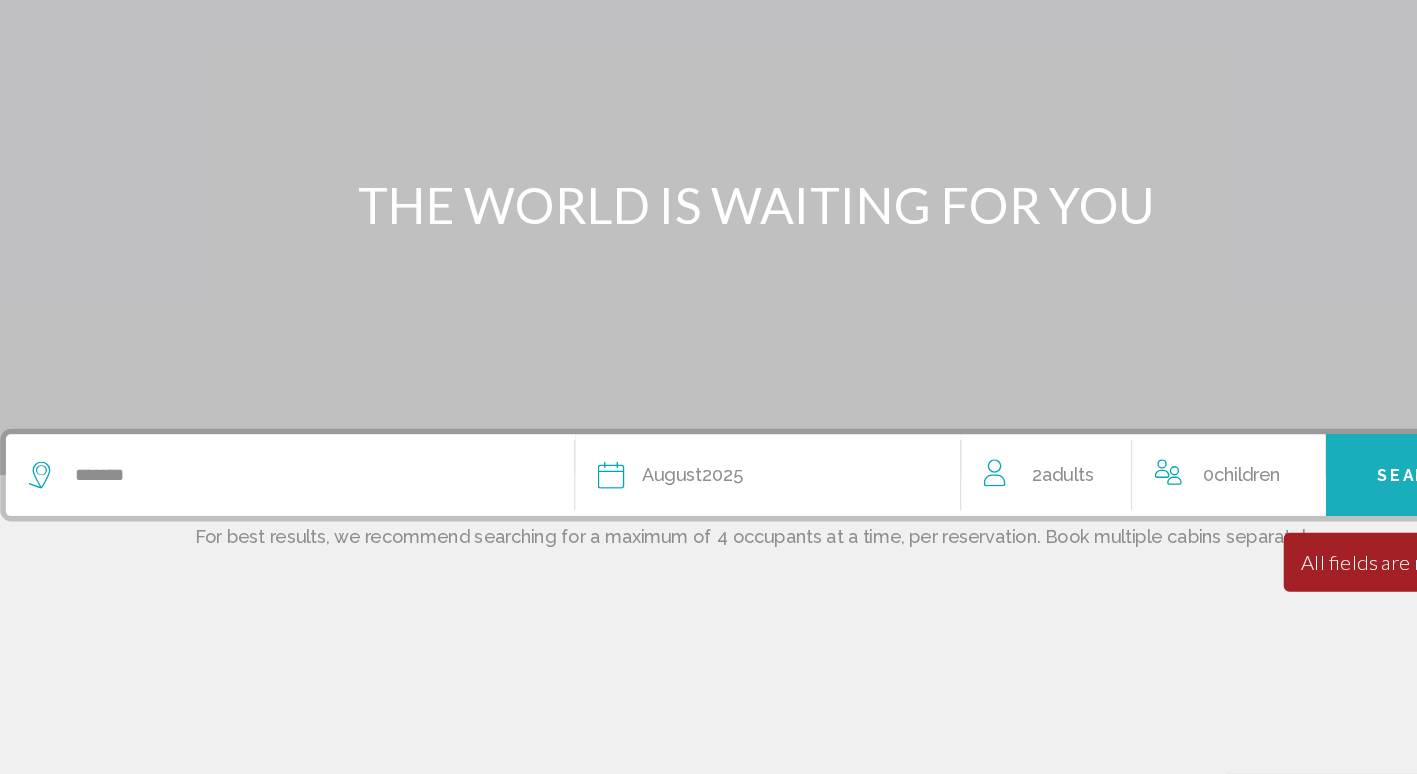 click on "Search" at bounding box center [1292, 511] 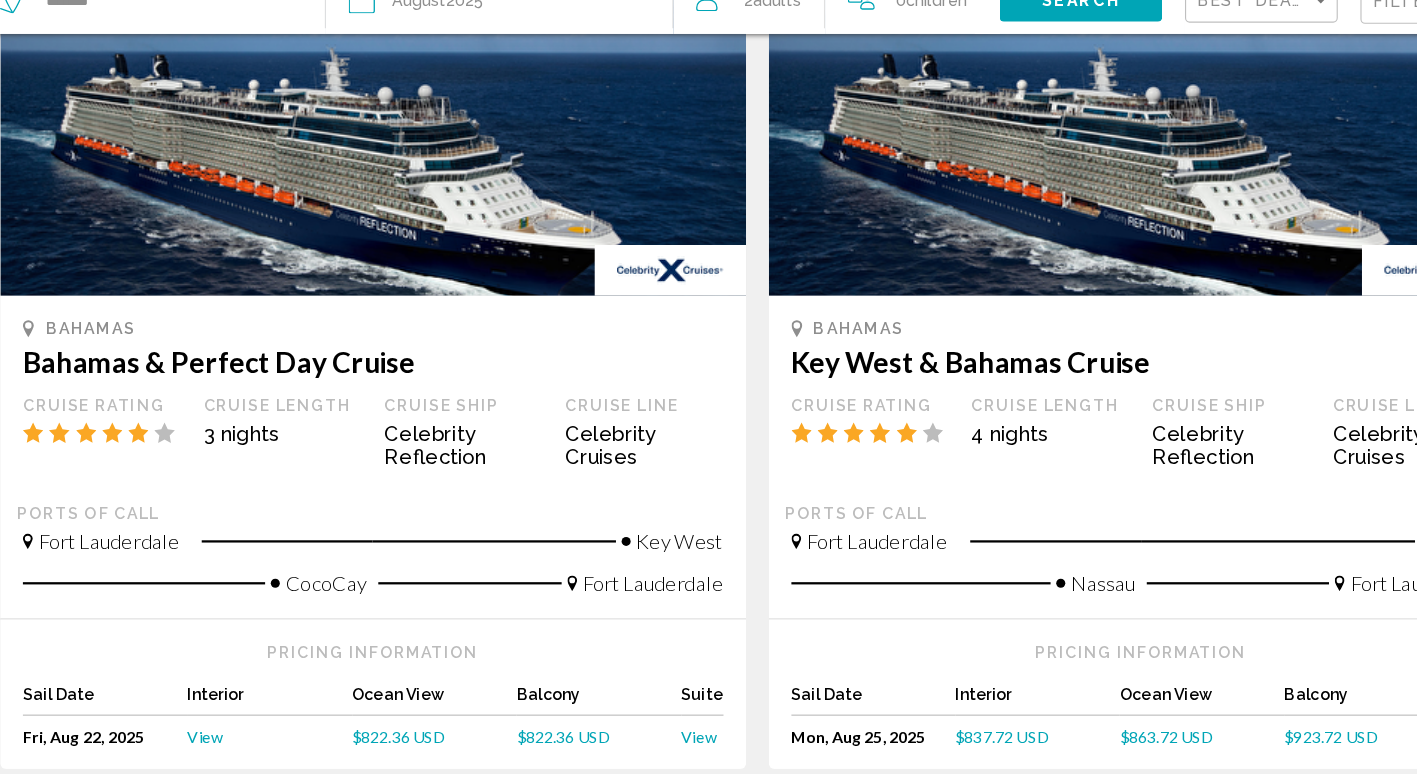 scroll, scrollTop: 1939, scrollLeft: 0, axis: vertical 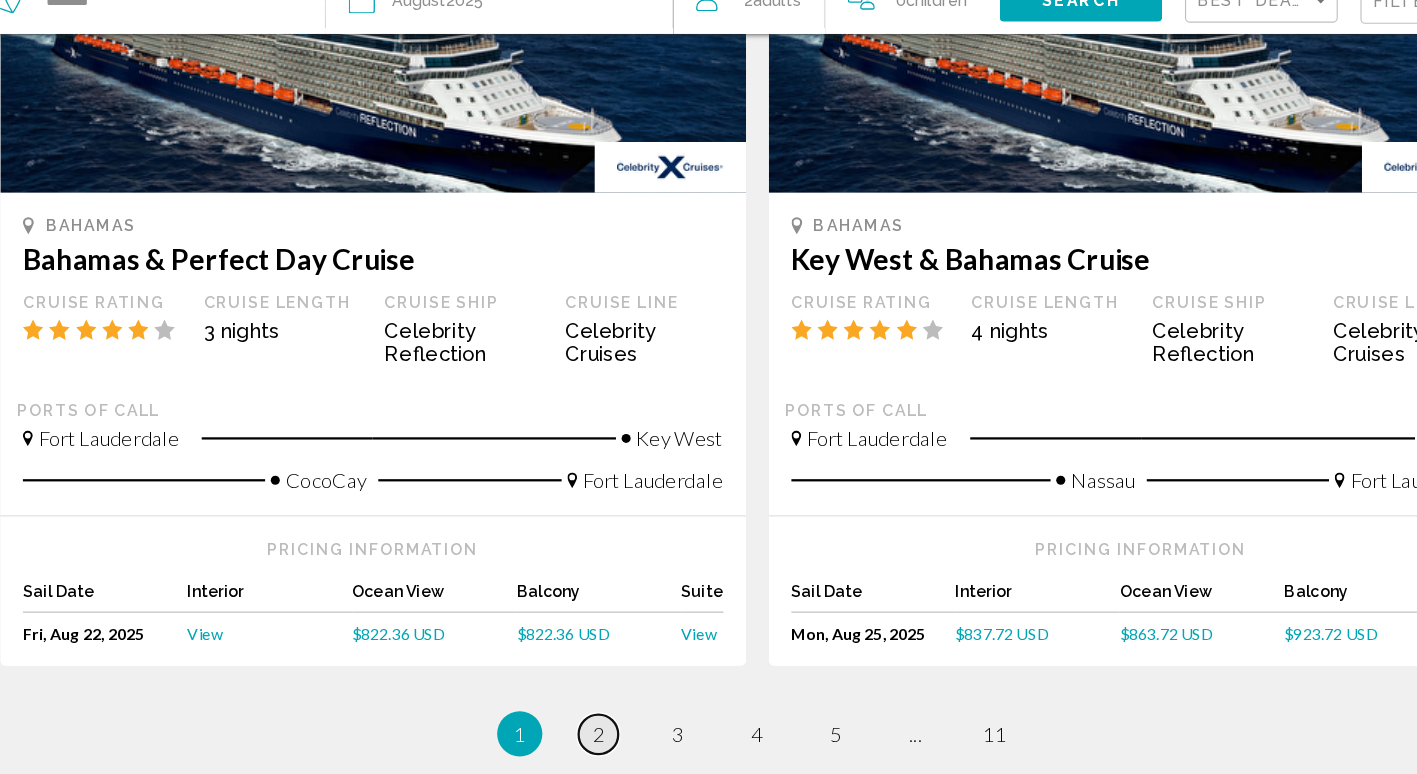 click on "page  2" at bounding box center (568, 738) 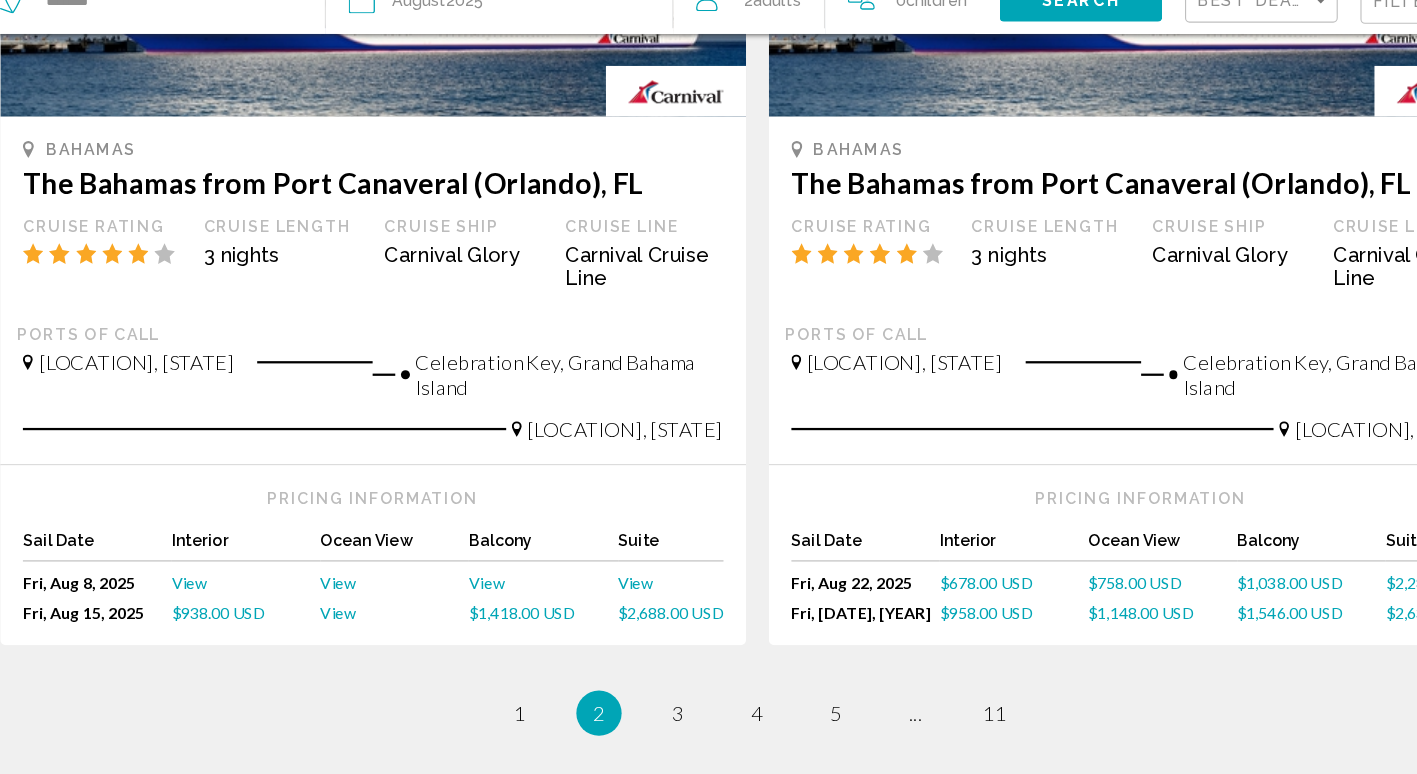 scroll, scrollTop: 1973, scrollLeft: 0, axis: vertical 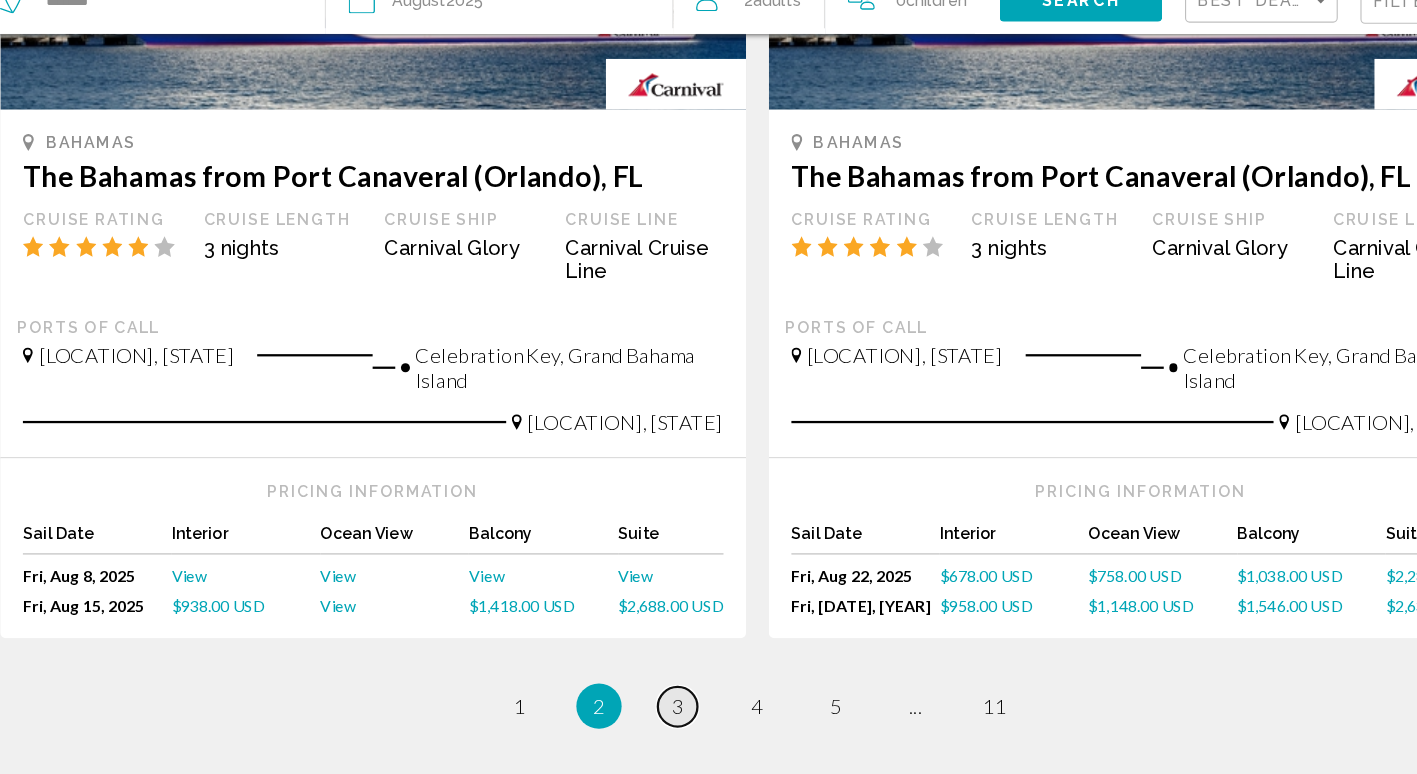 click on "page  3" at bounding box center [638, 714] 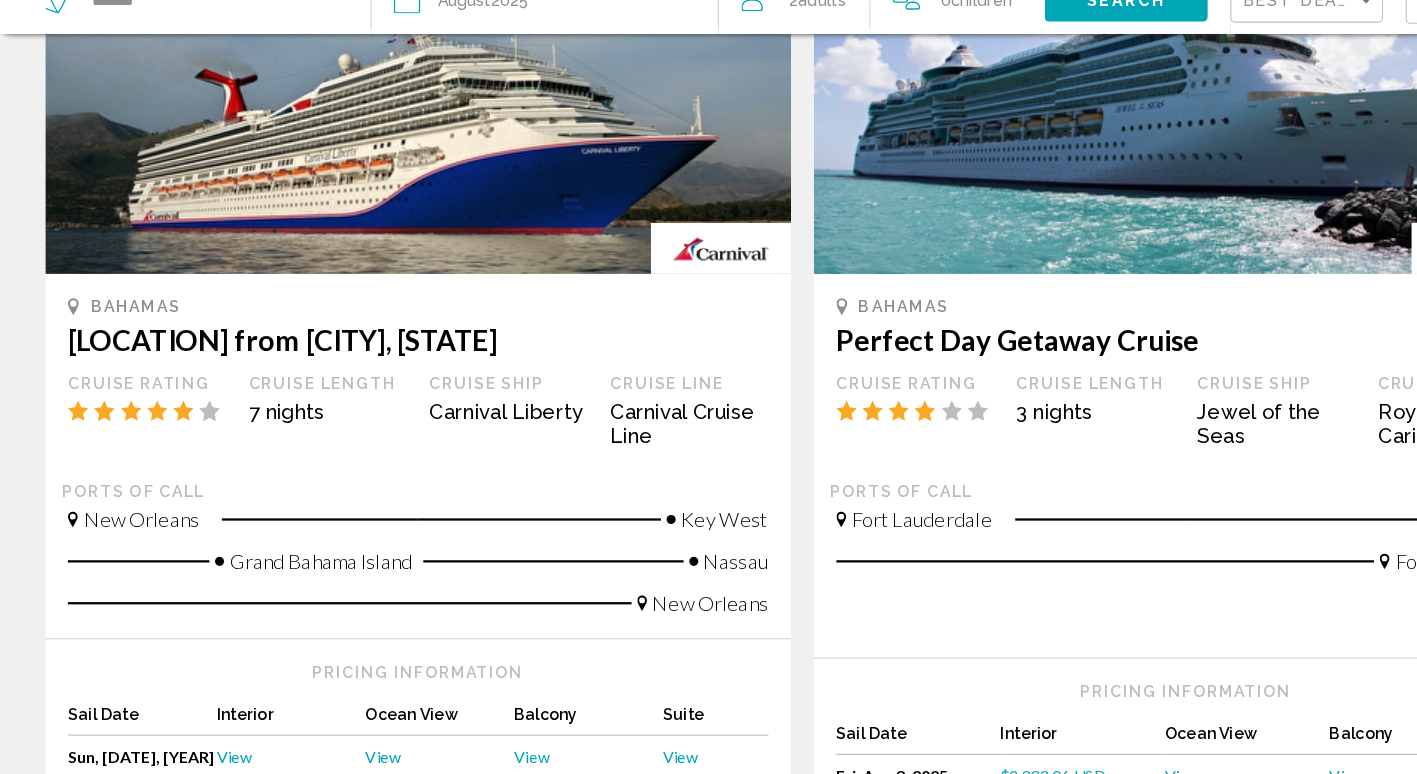 scroll, scrollTop: 2003, scrollLeft: 0, axis: vertical 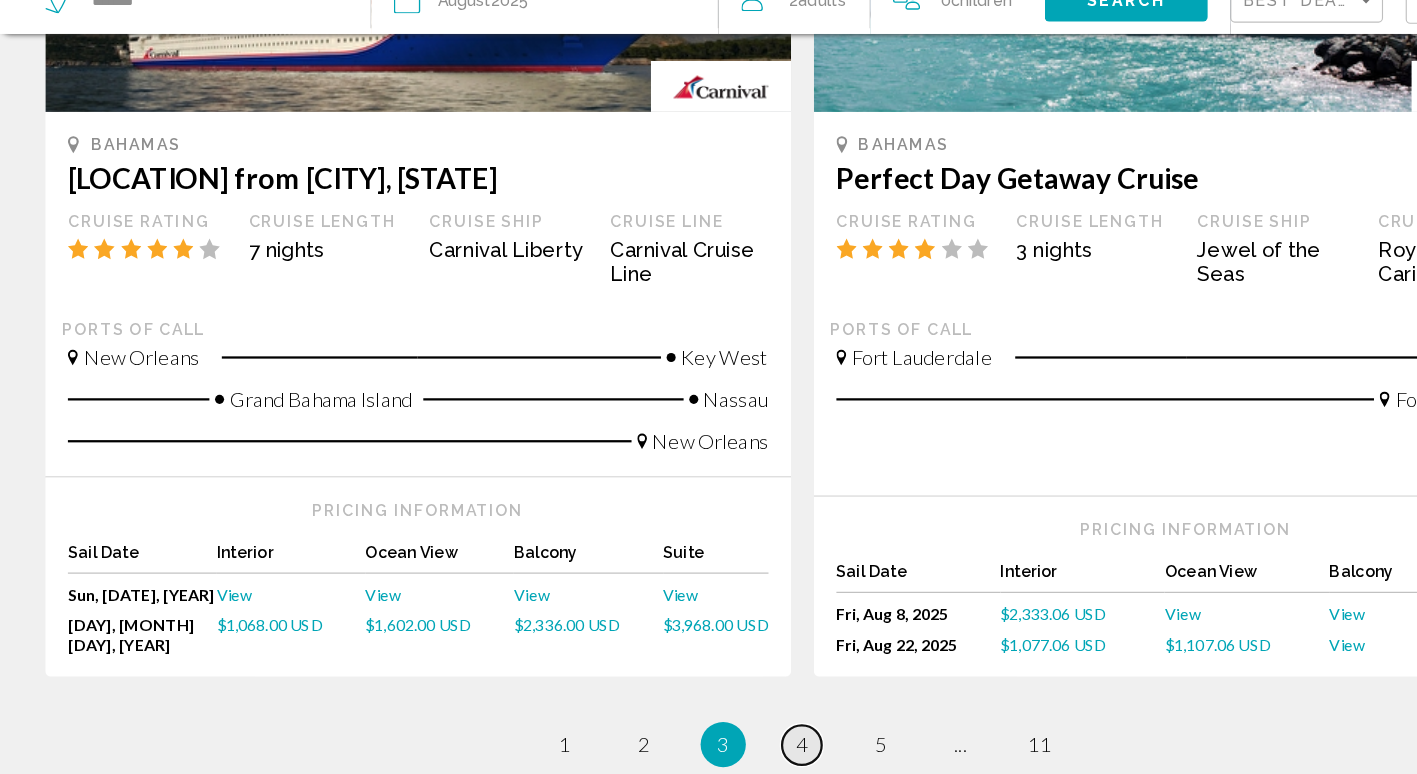 click on "page  4" at bounding box center (708, 748) 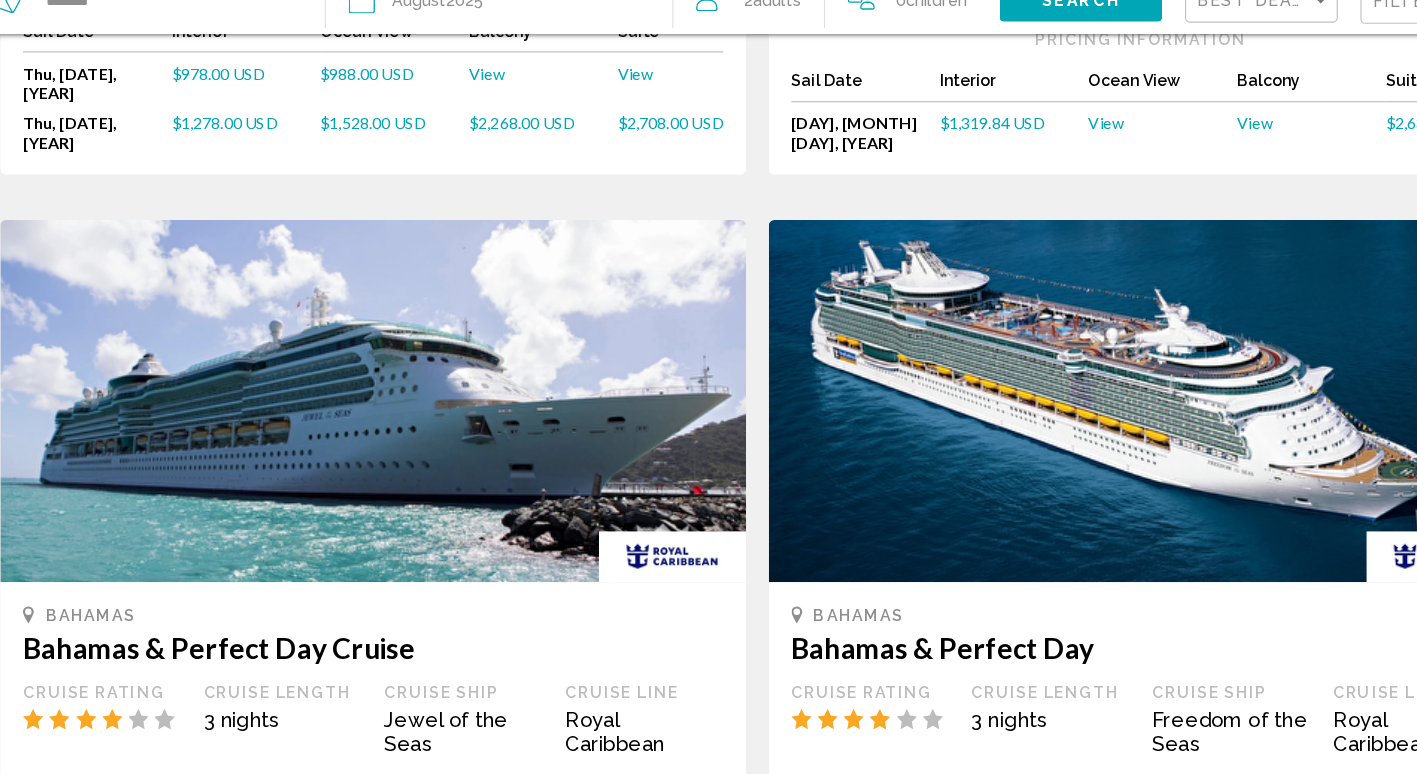 scroll, scrollTop: 1924, scrollLeft: 0, axis: vertical 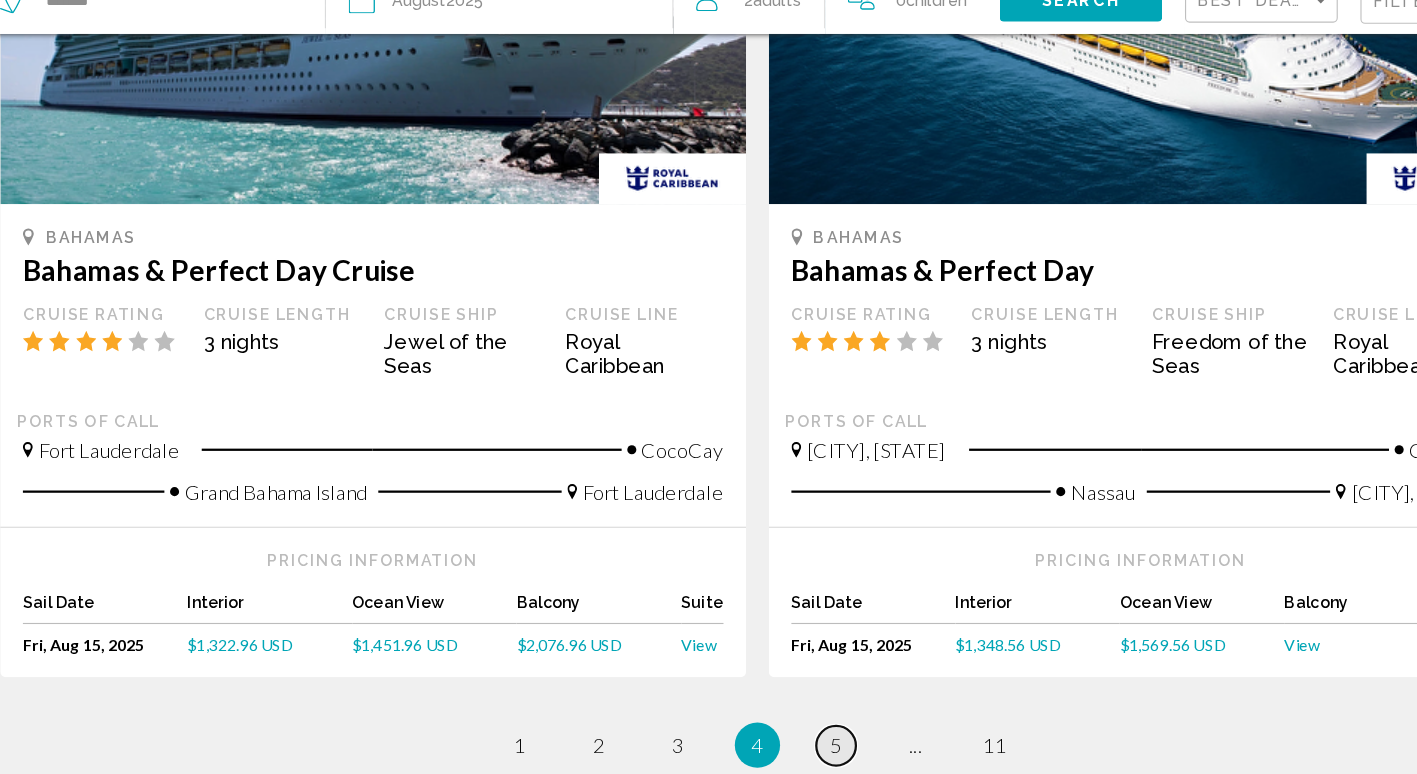 click on "page  5" at bounding box center [778, 748] 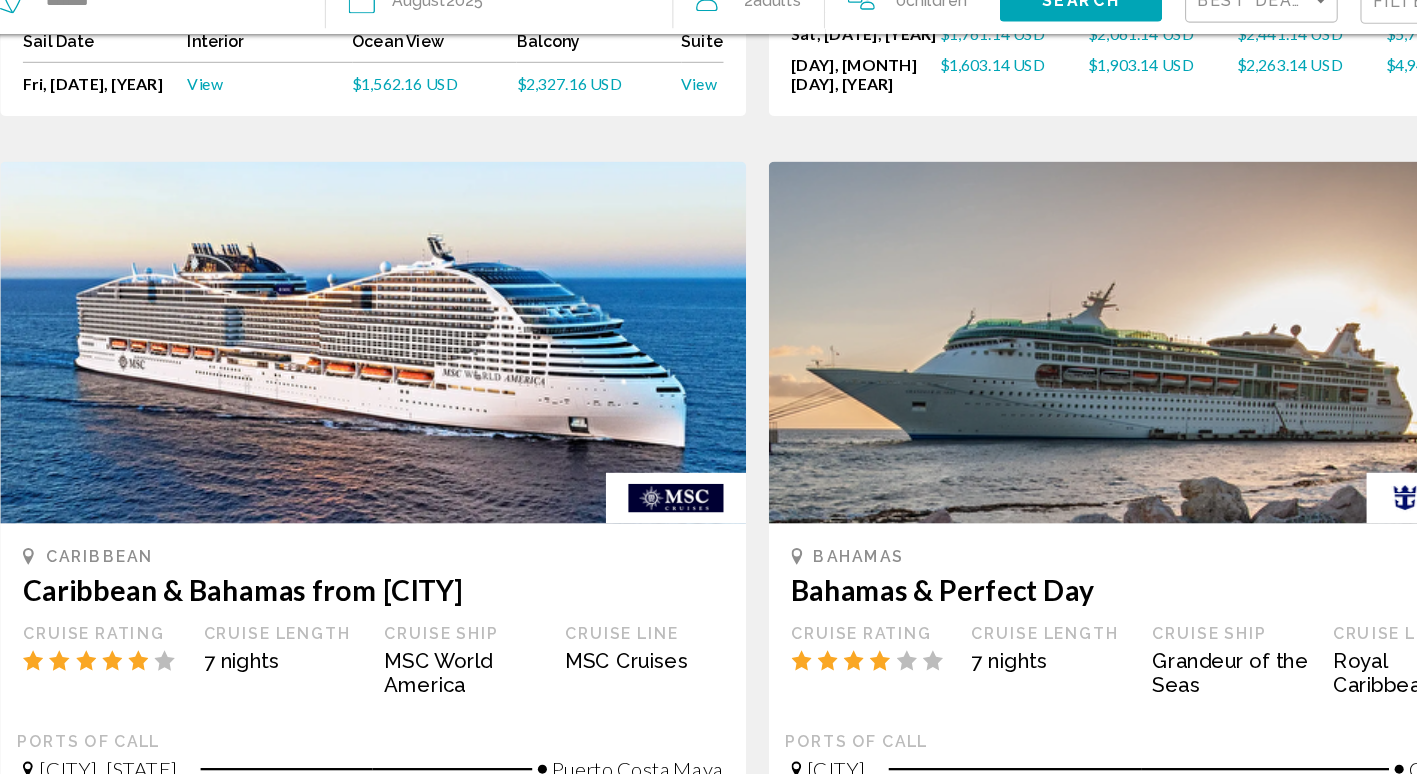 scroll, scrollTop: 2008, scrollLeft: 0, axis: vertical 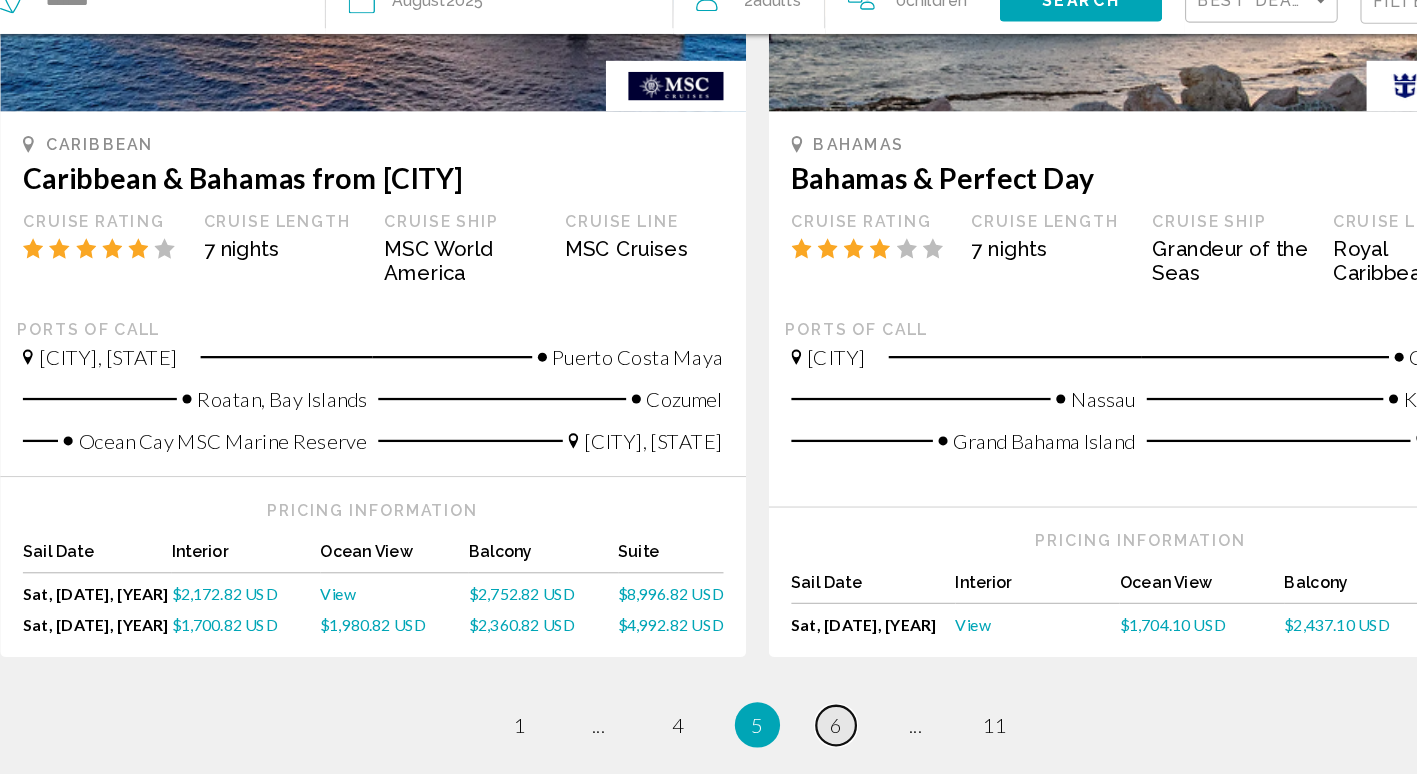 click on "6" at bounding box center [779, 731] 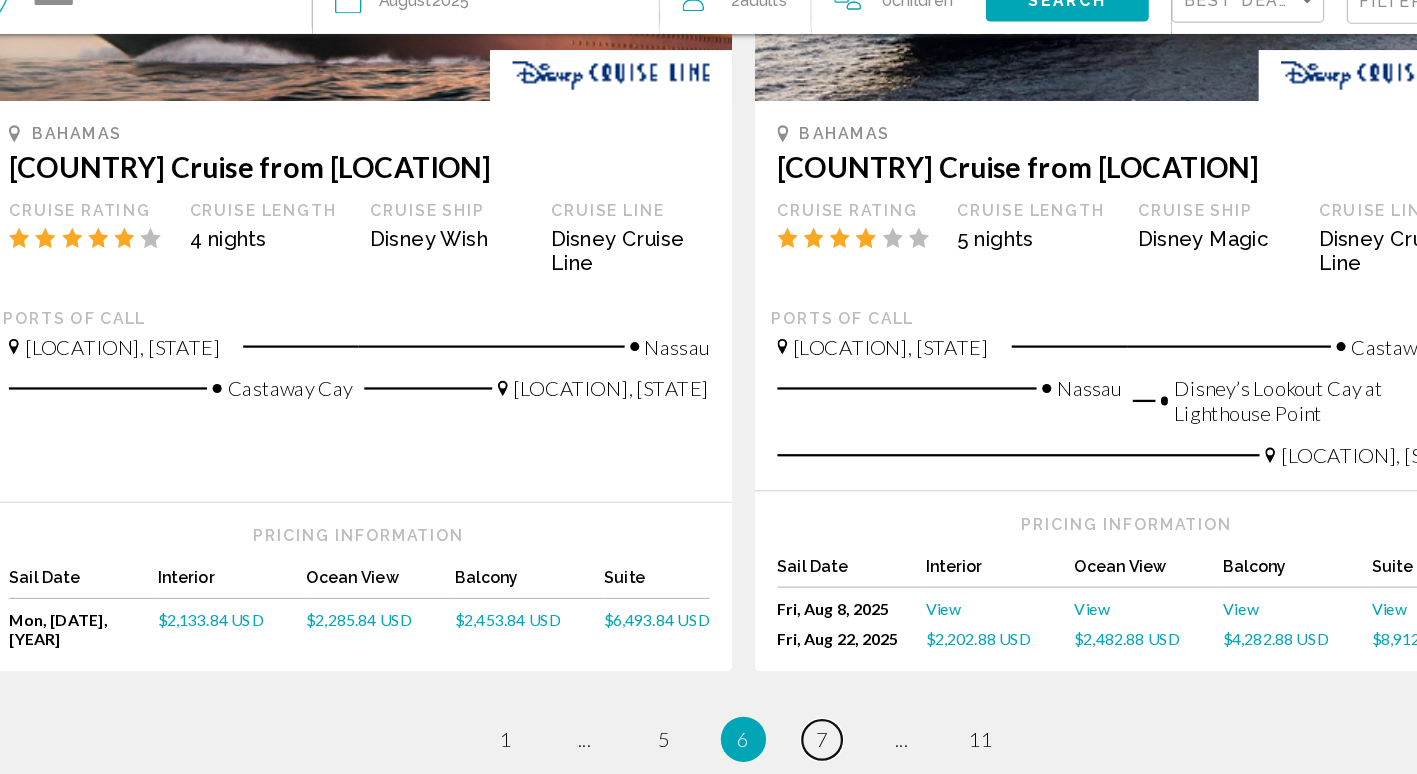 scroll, scrollTop: 1997, scrollLeft: 0, axis: vertical 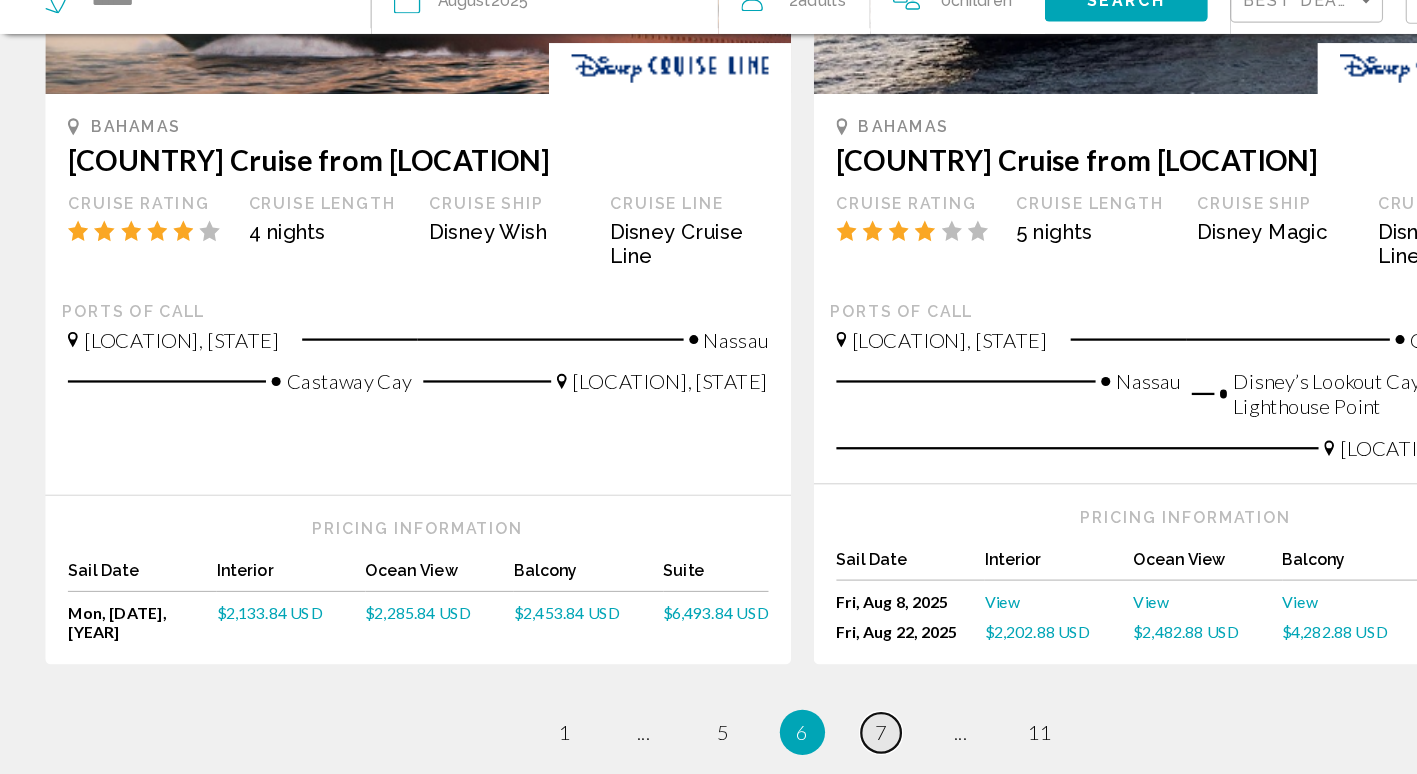 click on "7" at bounding box center (779, 737) 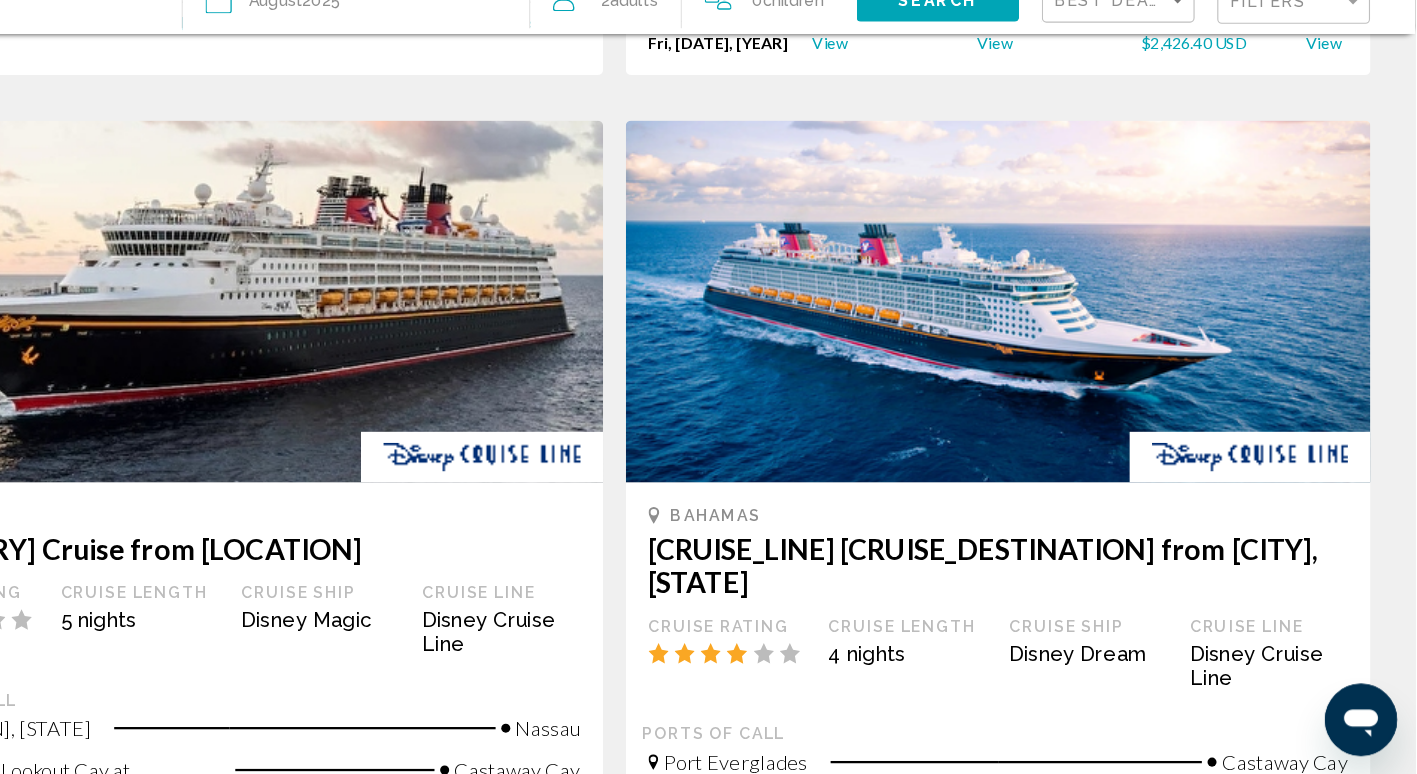 scroll, scrollTop: 1956, scrollLeft: 0, axis: vertical 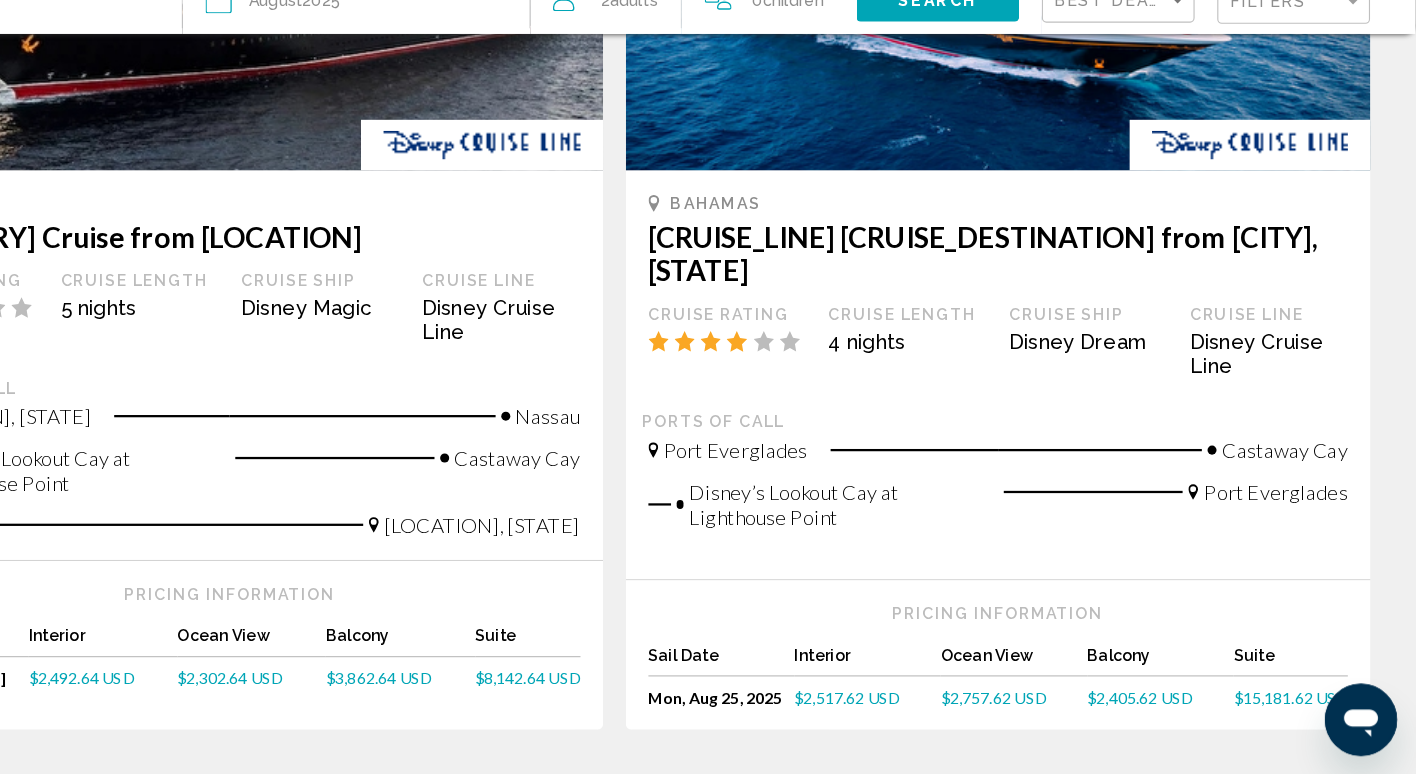click on "page  8" at bounding box center (778, 795) 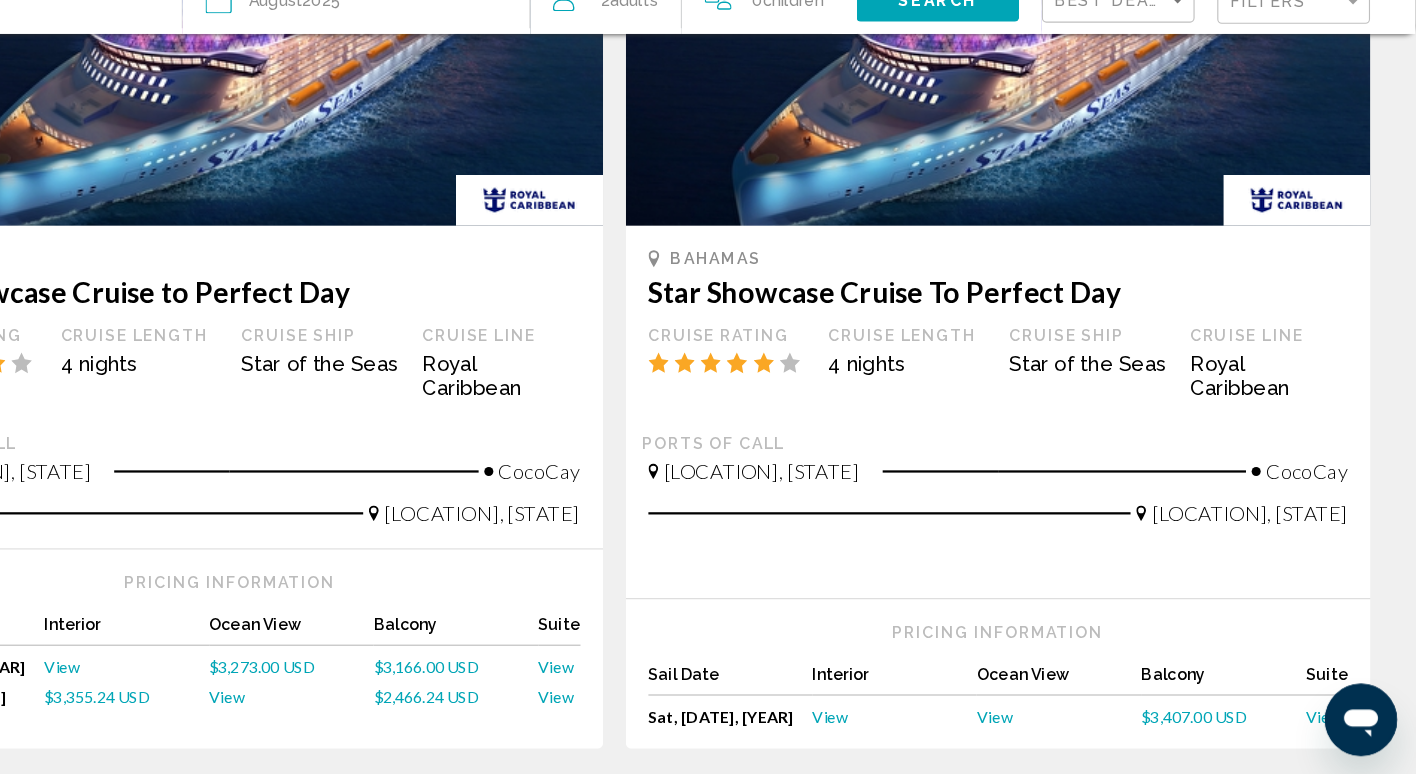 scroll, scrollTop: 1977, scrollLeft: 0, axis: vertical 